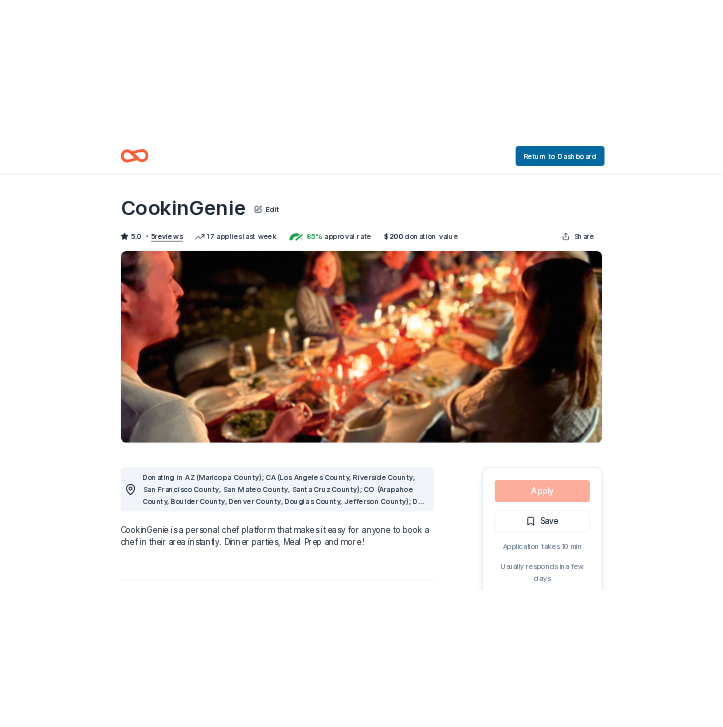 scroll, scrollTop: 0, scrollLeft: 0, axis: both 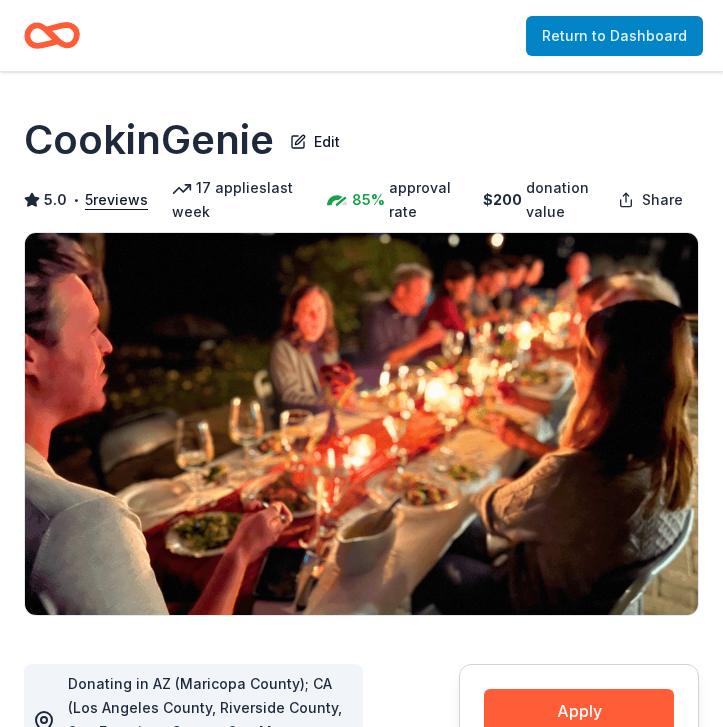 click on "Return to Dashboard" at bounding box center [614, 36] 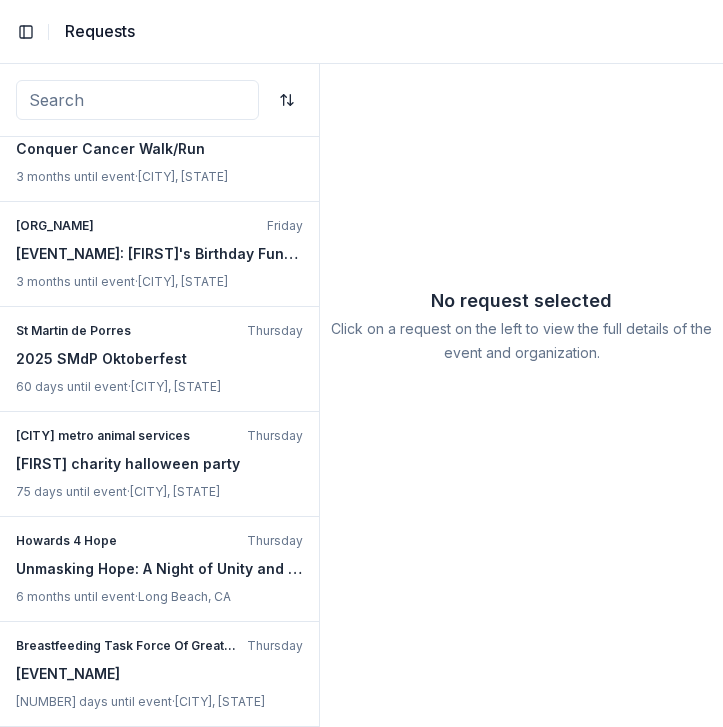 scroll, scrollTop: 775, scrollLeft: 0, axis: vertical 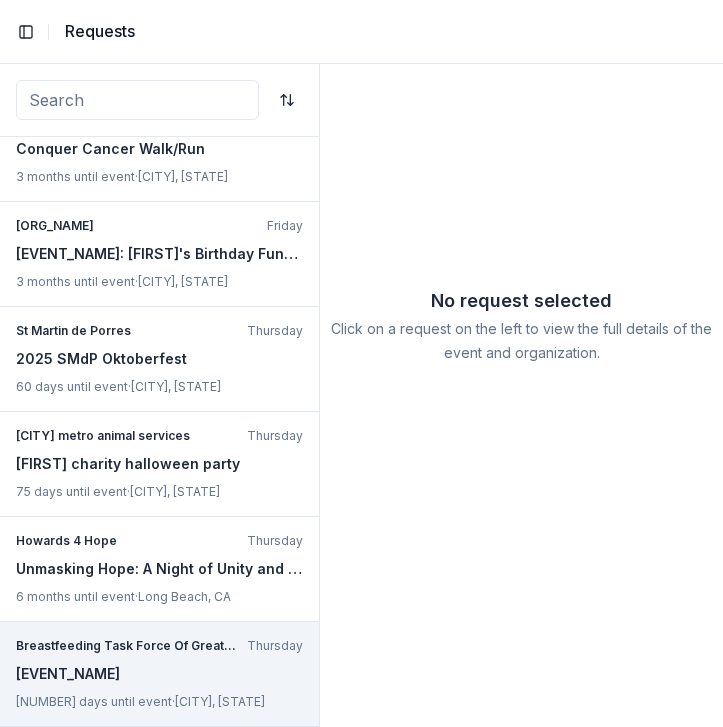 click on "Breastfeeding Task Force Of Greater Los Angeles Thursday BreastfeedLA Birthday Throwback 80 days until event · [CITY], [STATE]" at bounding box center [159, 674] 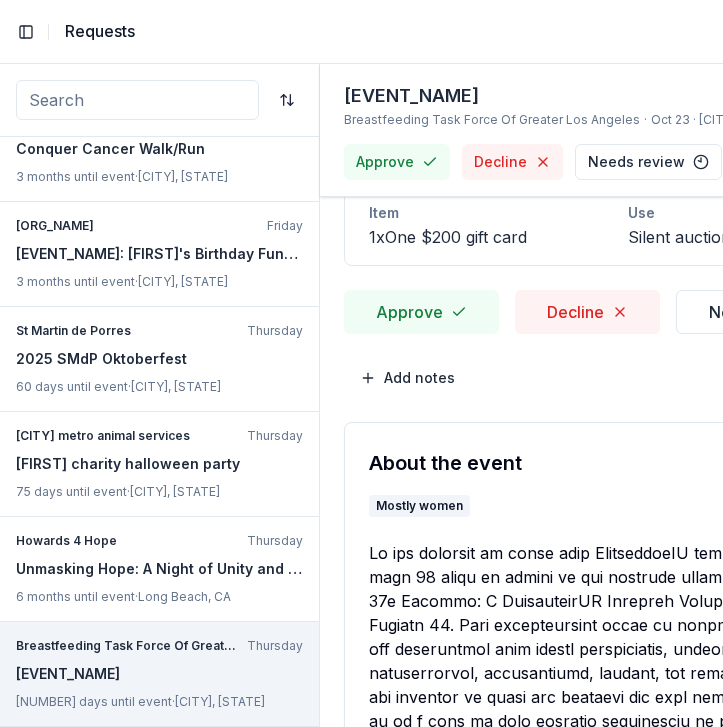scroll, scrollTop: 111, scrollLeft: 0, axis: vertical 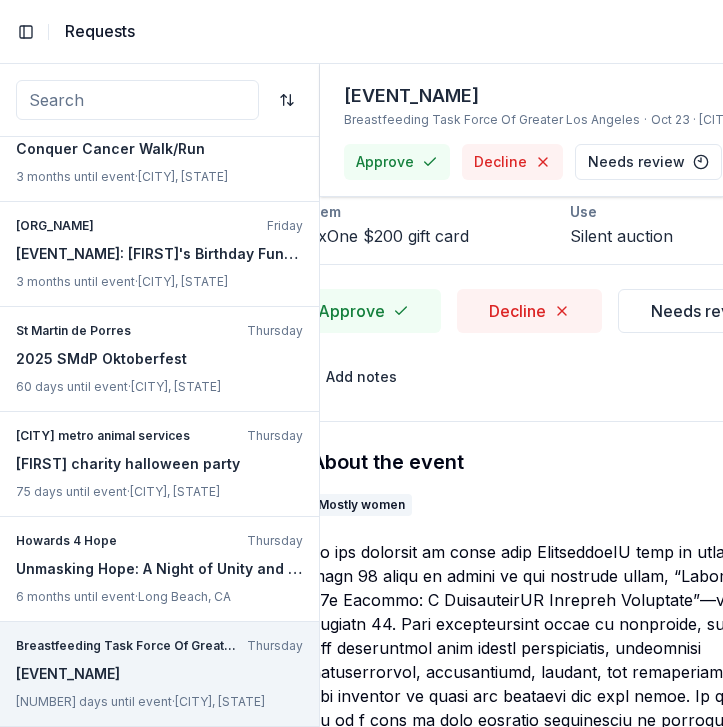 drag, startPoint x: 326, startPoint y: 103, endPoint x: 677, endPoint y: 75, distance: 352.11505 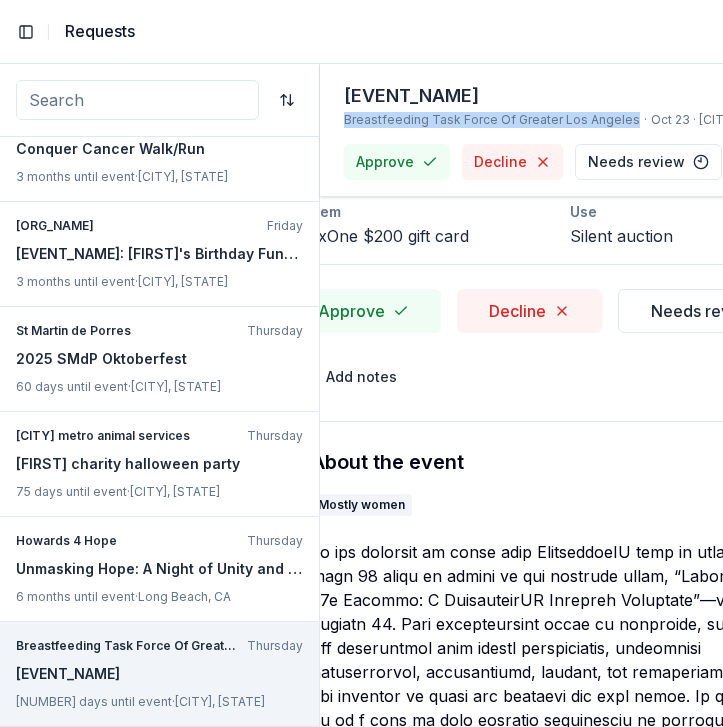 drag, startPoint x: 337, startPoint y: 118, endPoint x: 615, endPoint y: 120, distance: 278.0072 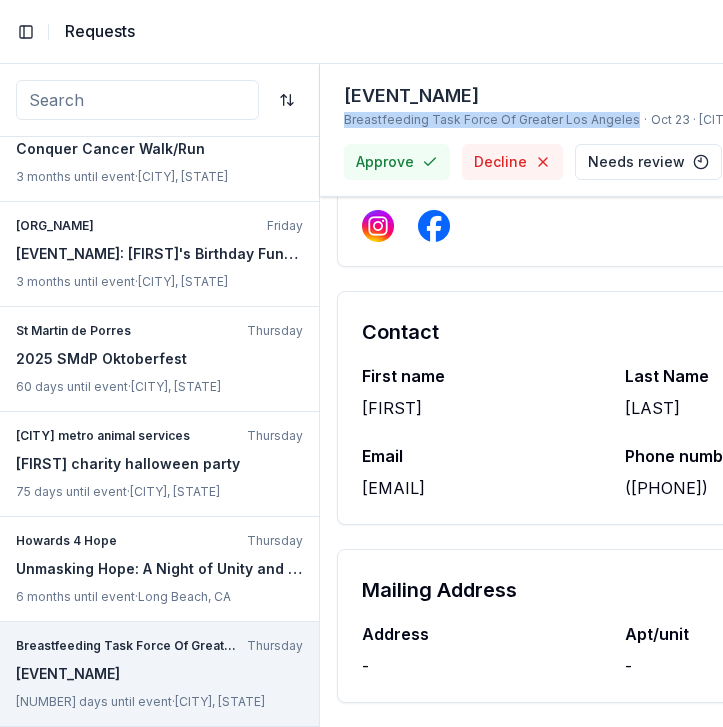 scroll, scrollTop: 2207, scrollLeft: 7, axis: both 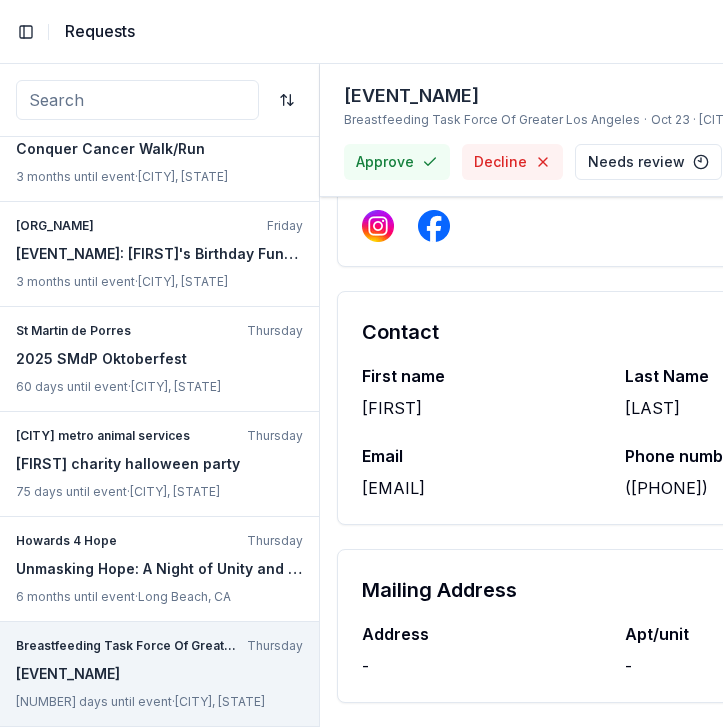 click on "Email [EMAIL]" at bounding box center (481, 472) 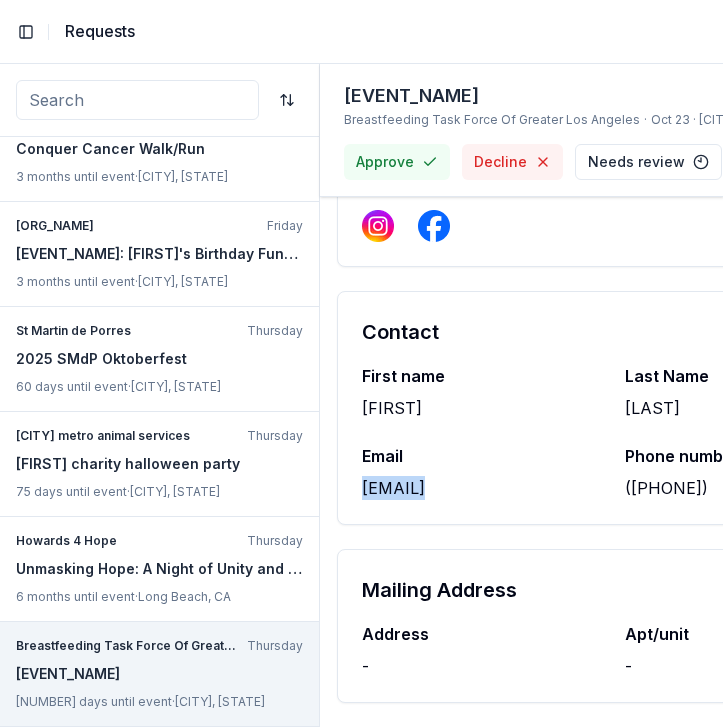 click on "Email [EMAIL]" at bounding box center [481, 472] 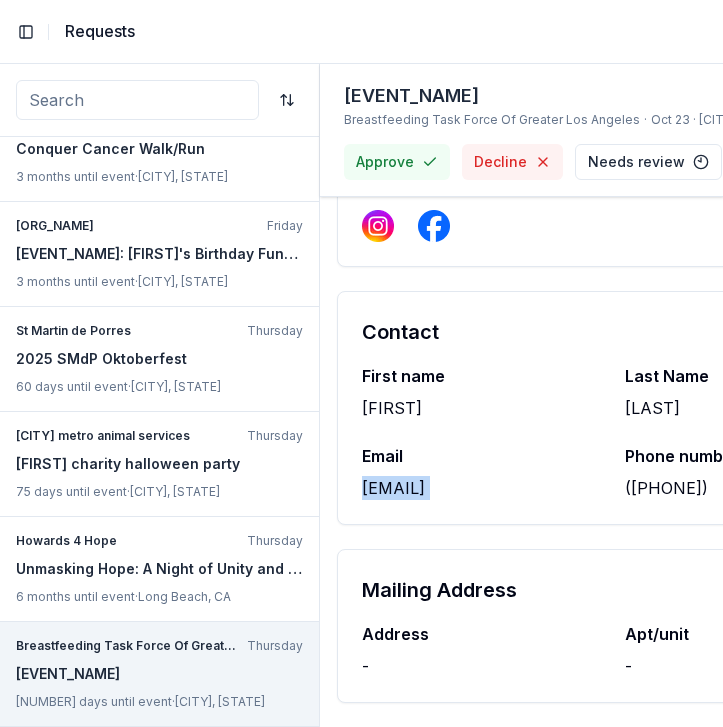 click on "Email [EMAIL]" at bounding box center (481, 472) 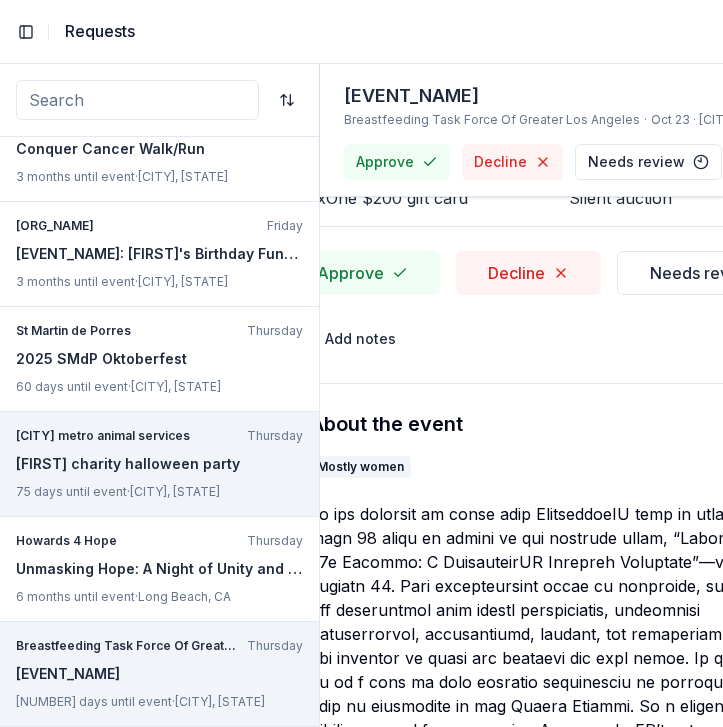 scroll, scrollTop: 149, scrollLeft: 57, axis: both 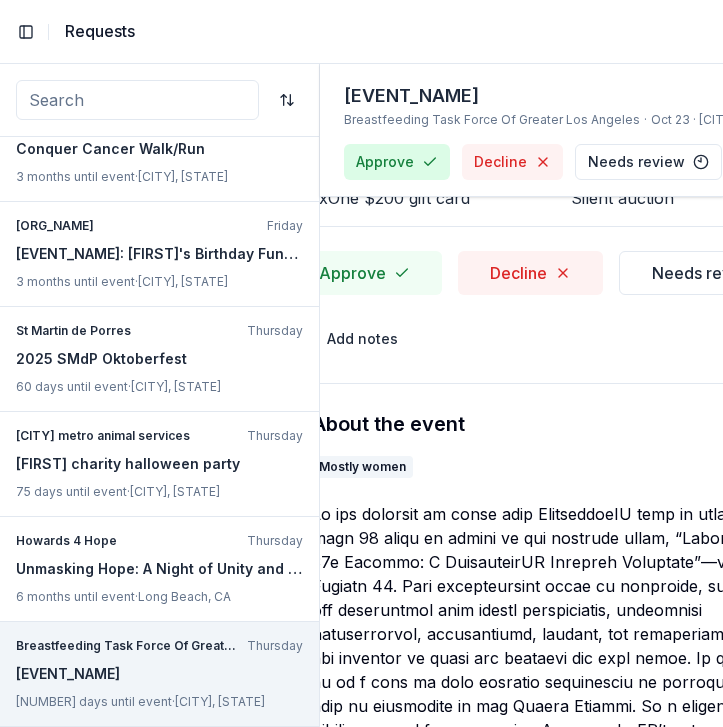 click on "Approve" at bounding box center (397, 162) 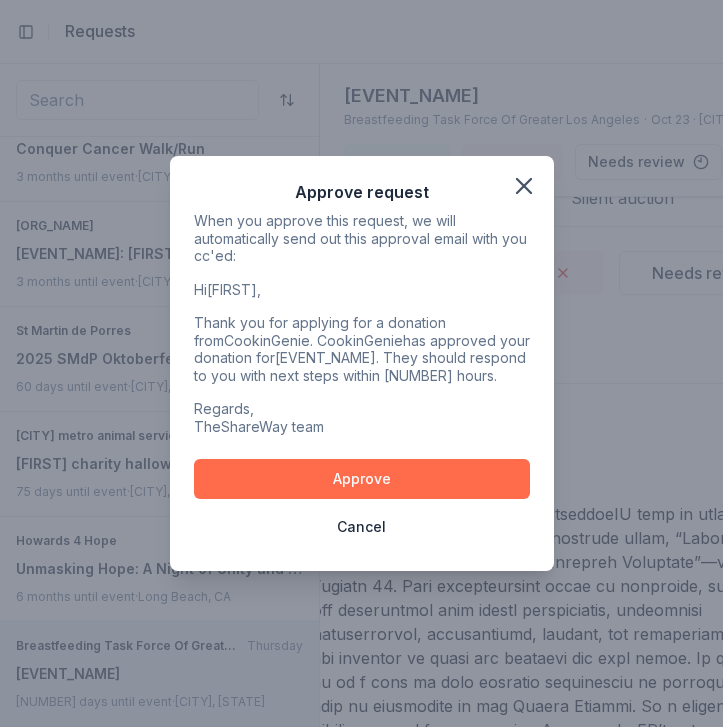 click on "Approve" at bounding box center (362, 479) 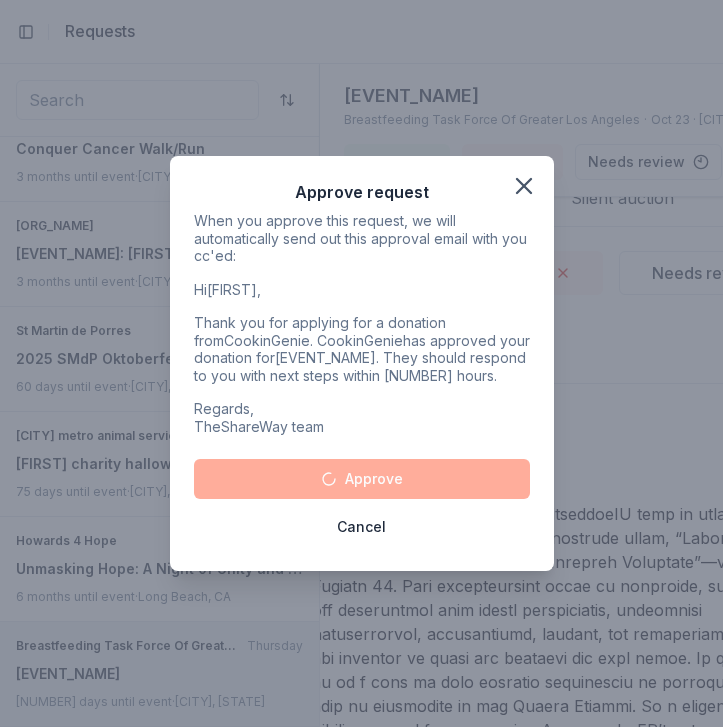 scroll, scrollTop: 0, scrollLeft: 0, axis: both 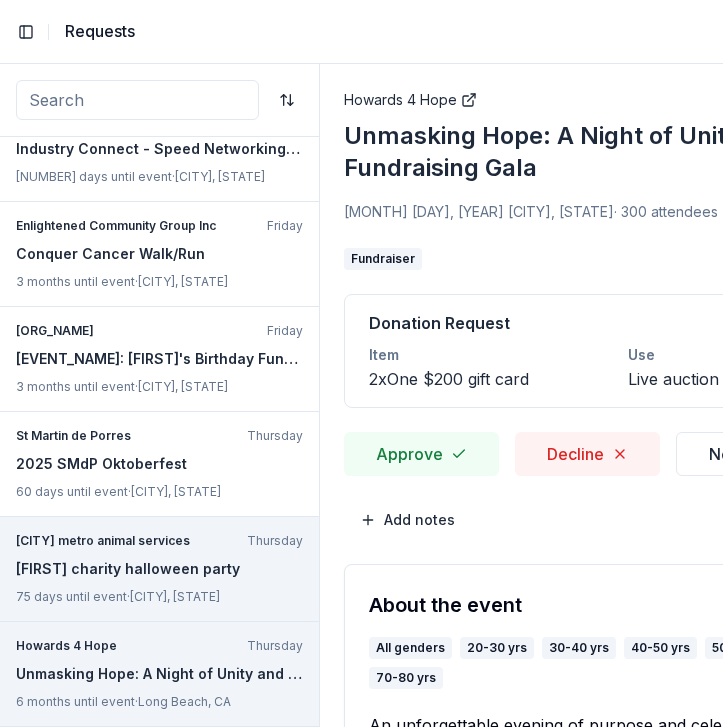 click on "Thursday" at bounding box center [275, 541] 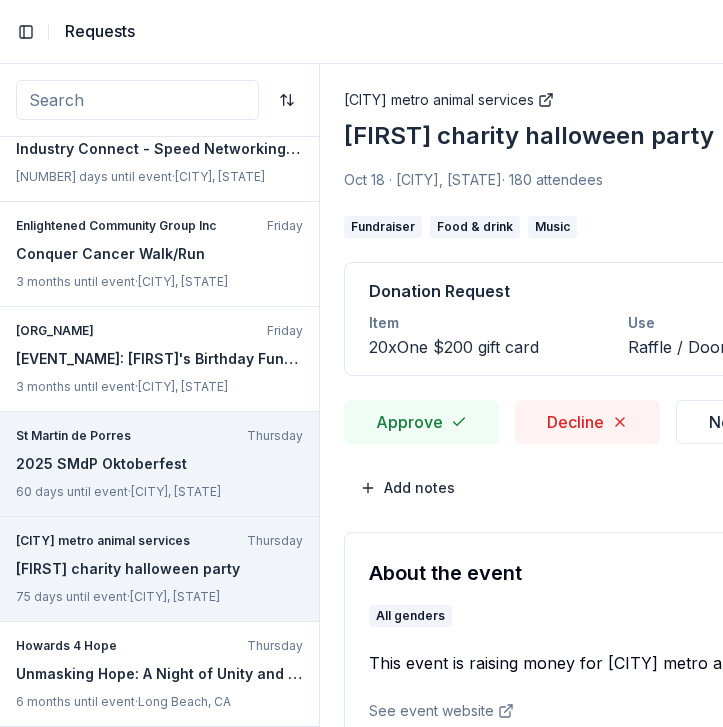 click on "[NUMBER] days until event  ·  [CITY], [STATE]" at bounding box center [159, 492] 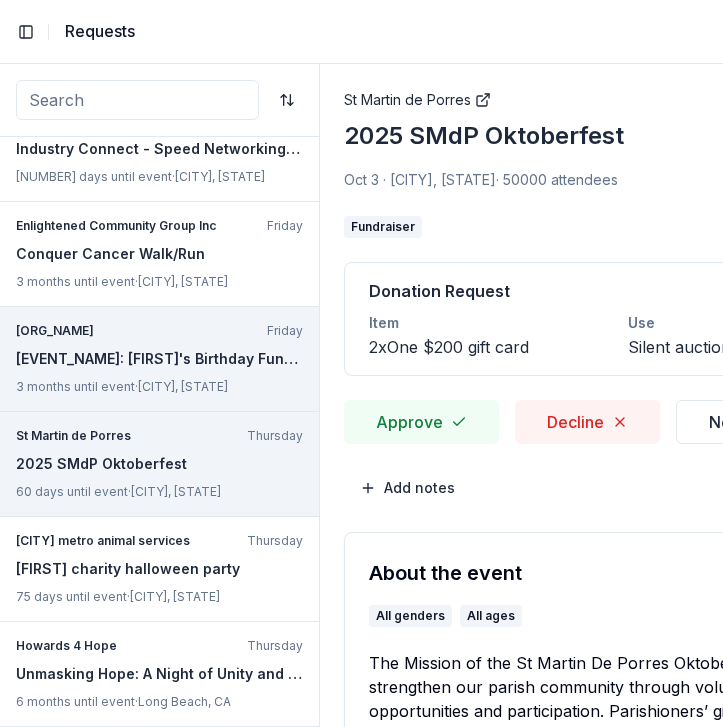 click on "[EVENT_NAME]: [FIRST]'s Birthday Fundraiser" at bounding box center [159, 359] 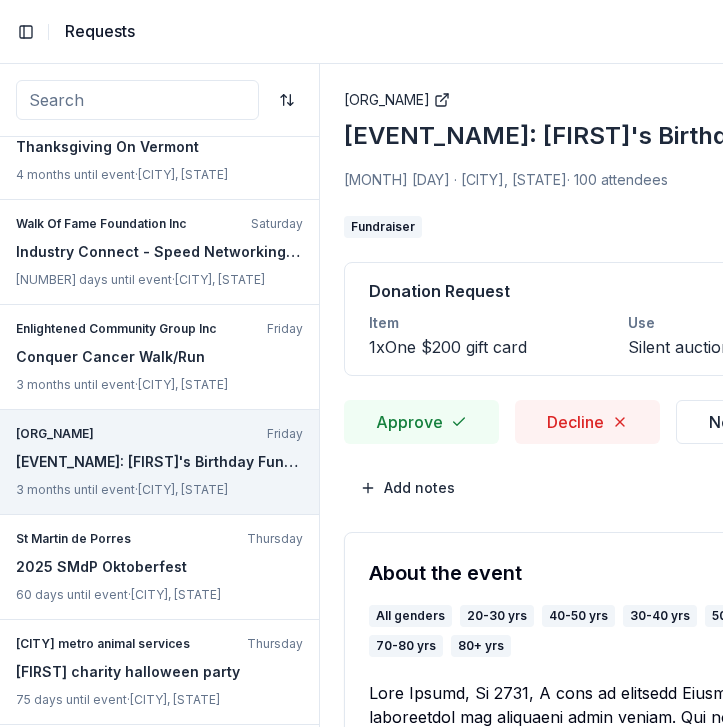 scroll, scrollTop: 563, scrollLeft: 0, axis: vertical 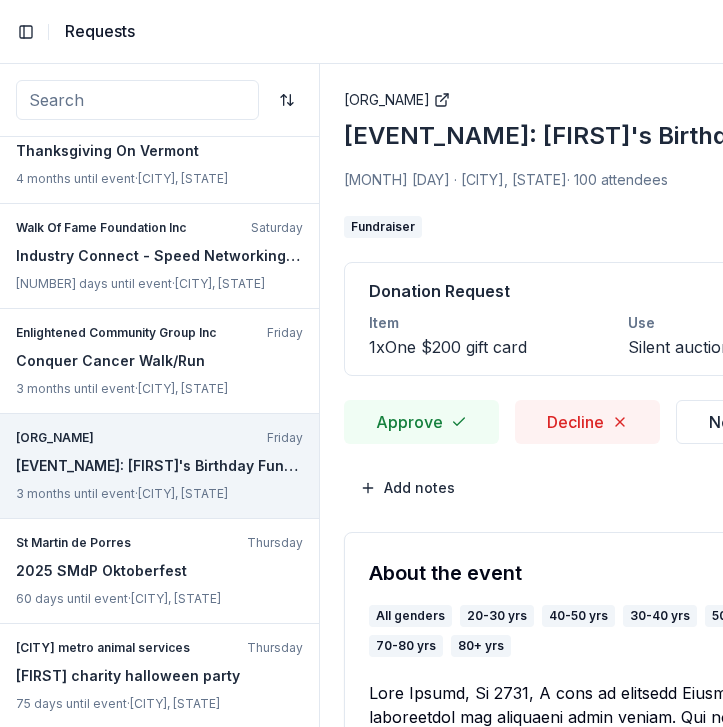 drag, startPoint x: 335, startPoint y: 122, endPoint x: 541, endPoint y: 190, distance: 216.93317 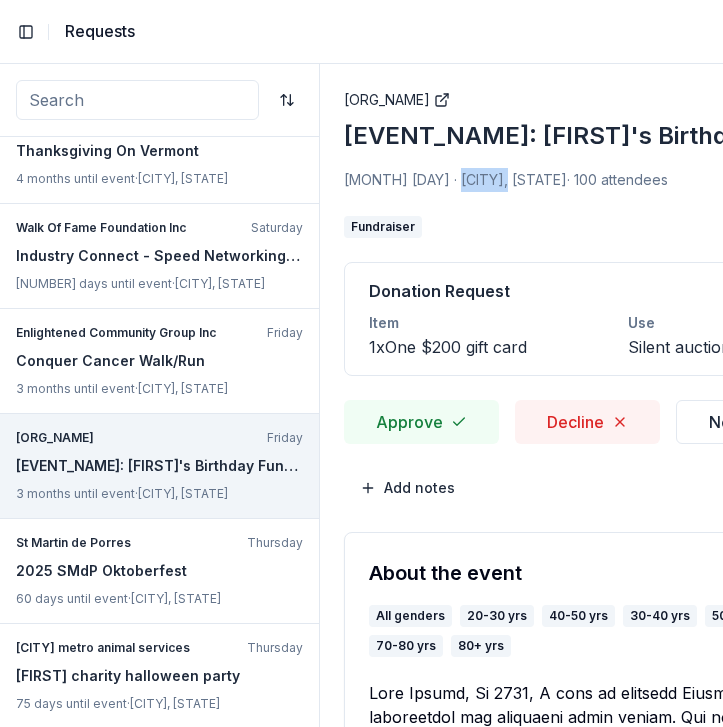 click on "Nov 15 · [CITY], [STATE]" at bounding box center (455, 179) 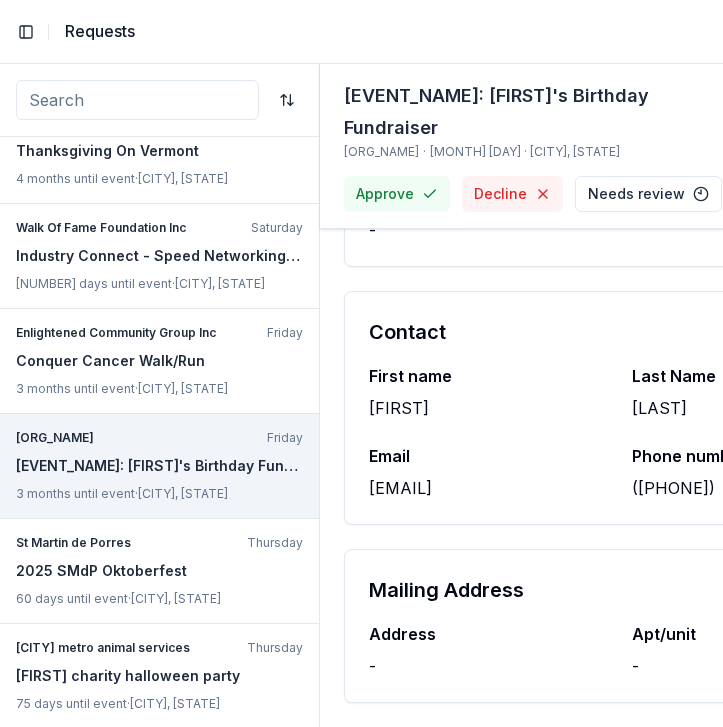 scroll, scrollTop: 2477, scrollLeft: 0, axis: vertical 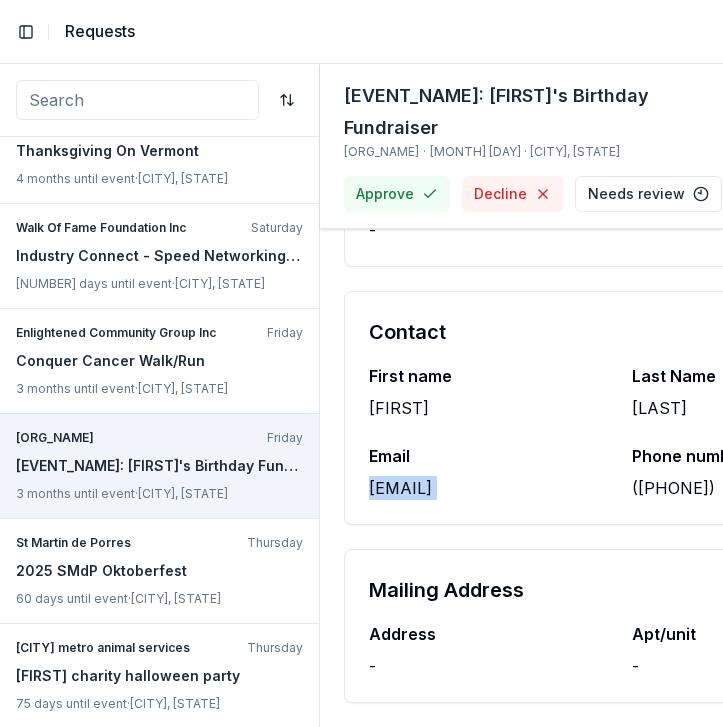 click on "[EMAIL]" at bounding box center (488, 488) 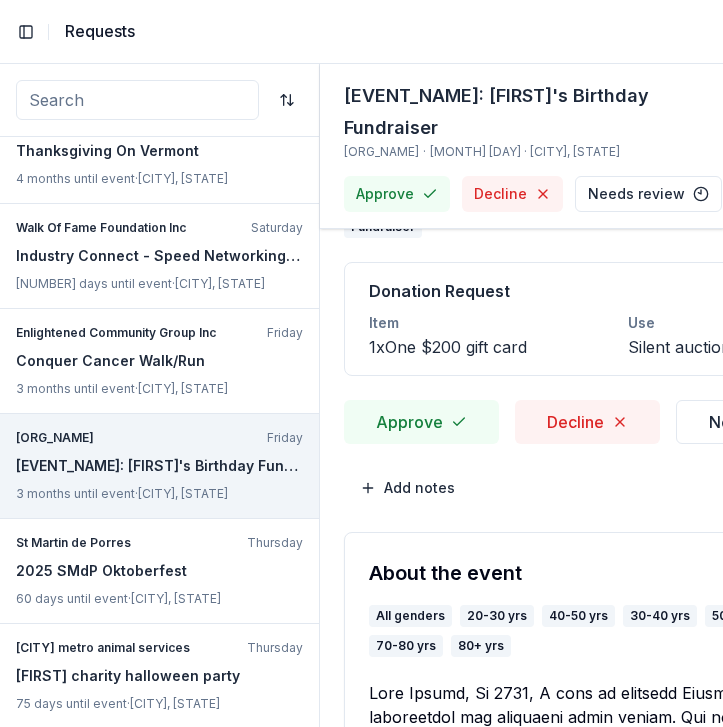 scroll, scrollTop: 0, scrollLeft: 0, axis: both 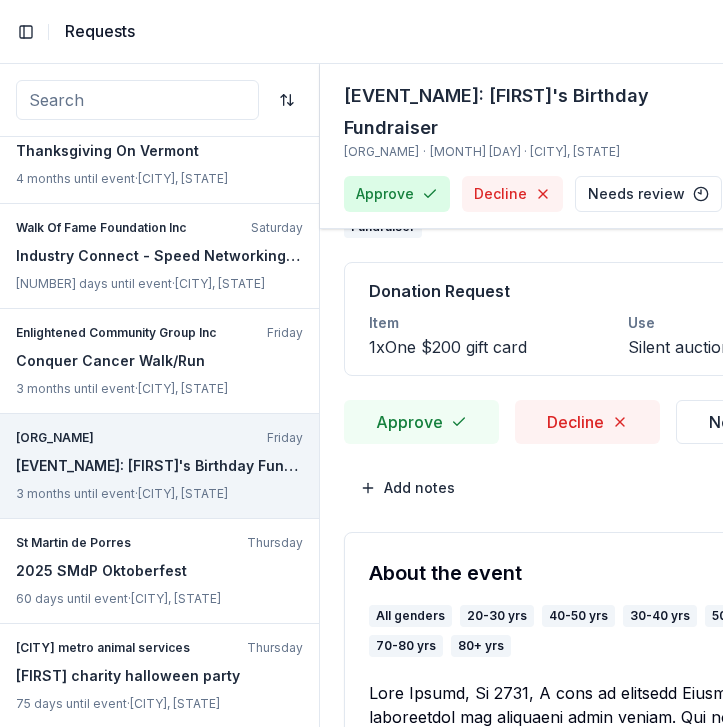 click on "Approve" at bounding box center (397, 194) 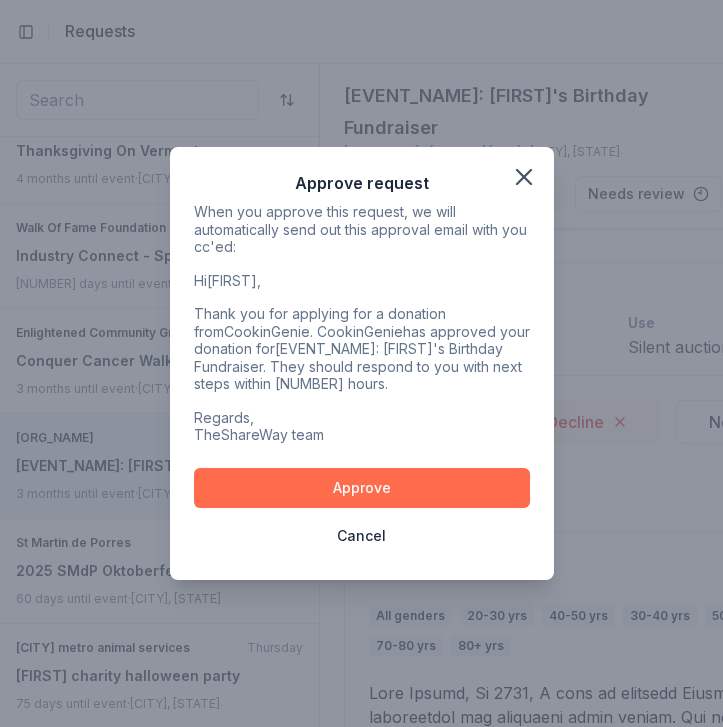 click on "Approve" at bounding box center [362, 488] 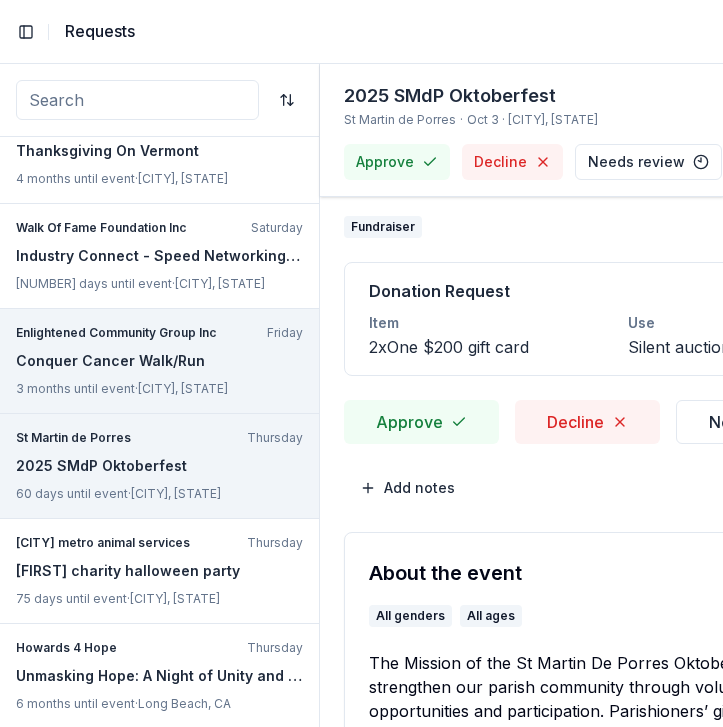 click on "[NUMBER] months until event  ·  [CITY], [STATE]" at bounding box center [159, 389] 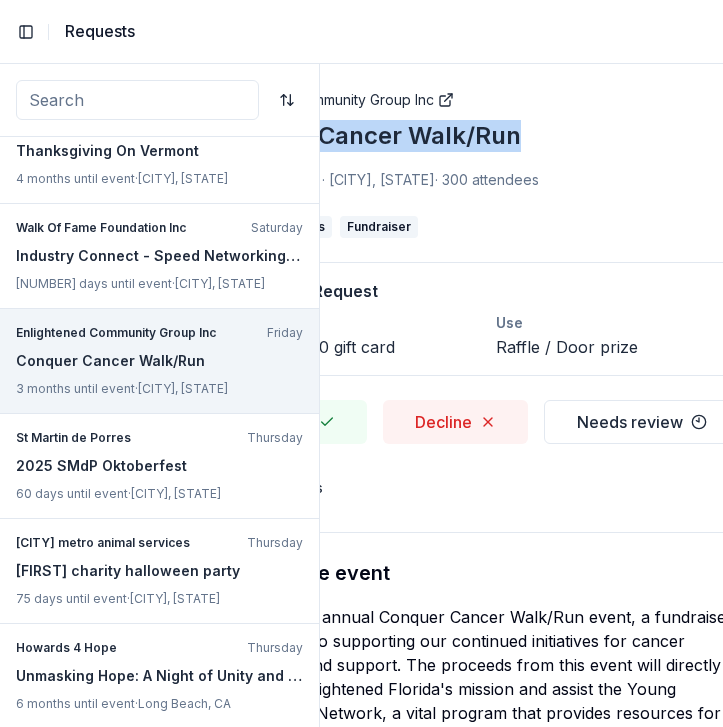 scroll, scrollTop: 0, scrollLeft: 155, axis: horizontal 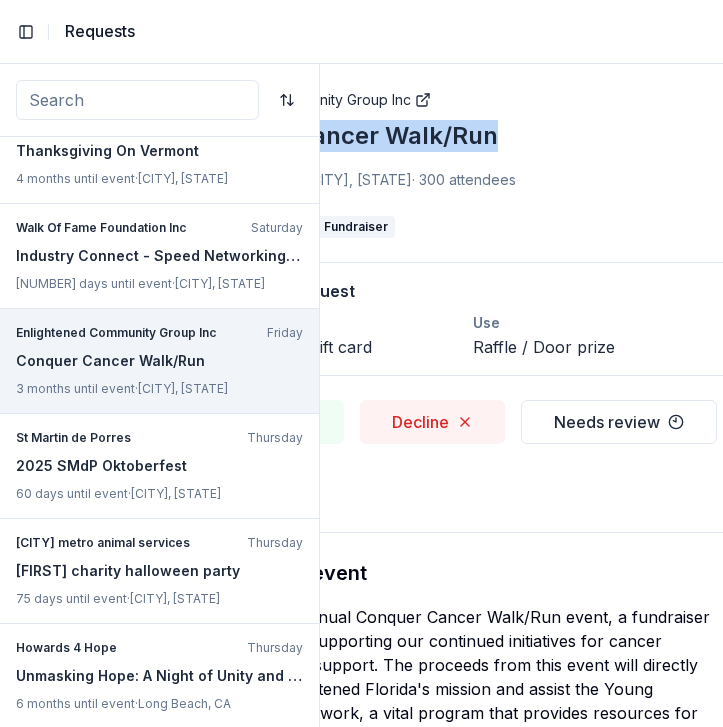 drag, startPoint x: 328, startPoint y: 133, endPoint x: 558, endPoint y: 139, distance: 230.07825 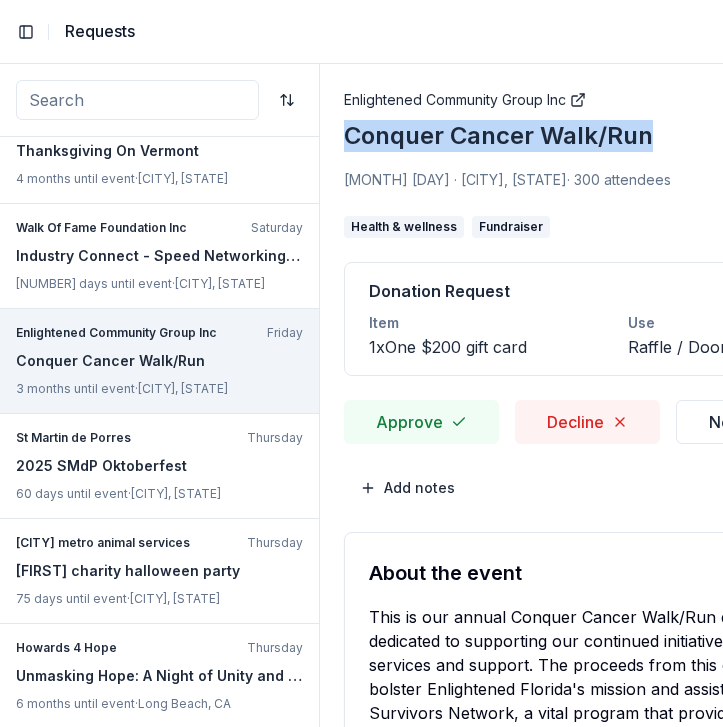 scroll, scrollTop: 0, scrollLeft: 0, axis: both 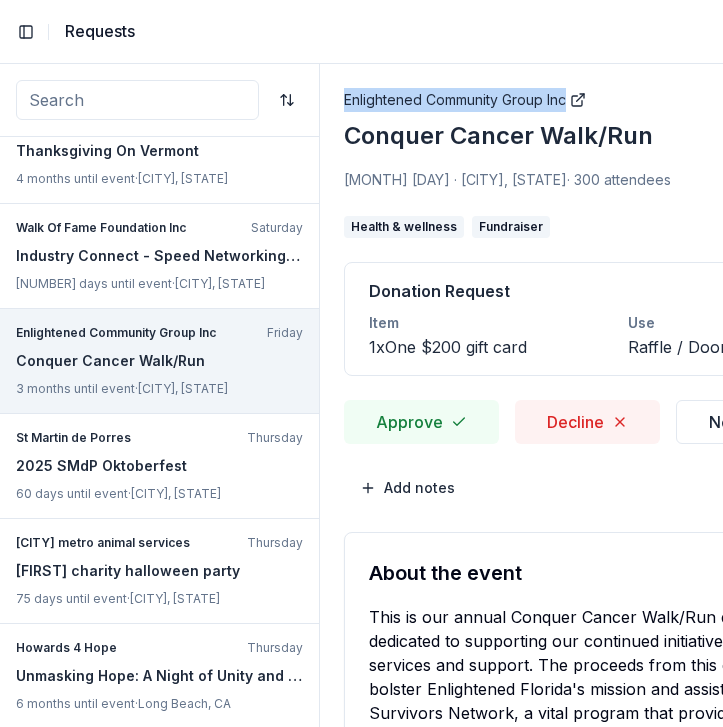 drag, startPoint x: 334, startPoint y: 94, endPoint x: 569, endPoint y: 94, distance: 235 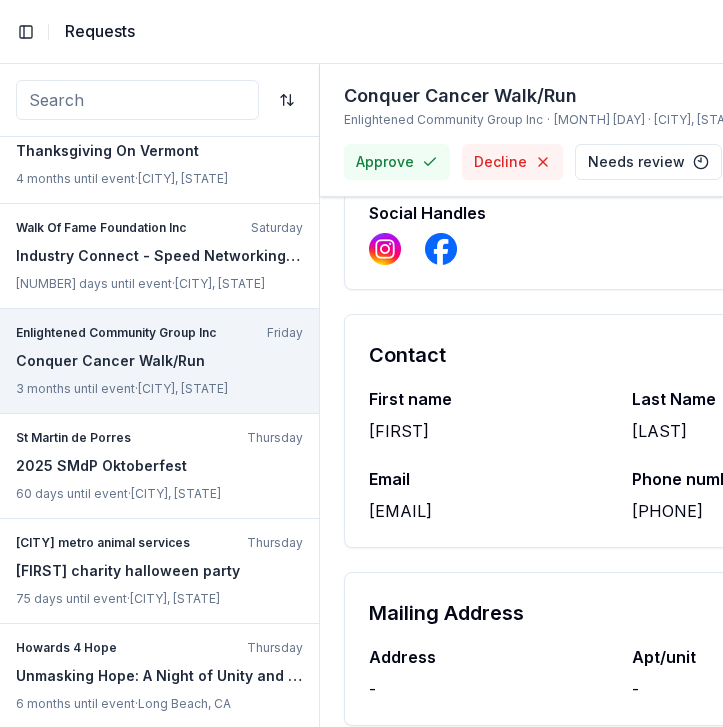 scroll, scrollTop: 1561, scrollLeft: 0, axis: vertical 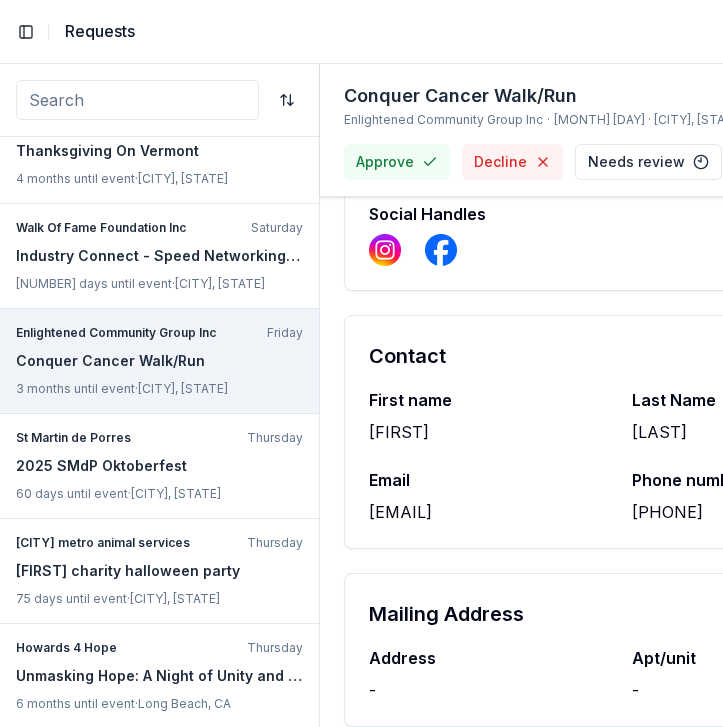click on "[EMAIL]" at bounding box center (488, 512) 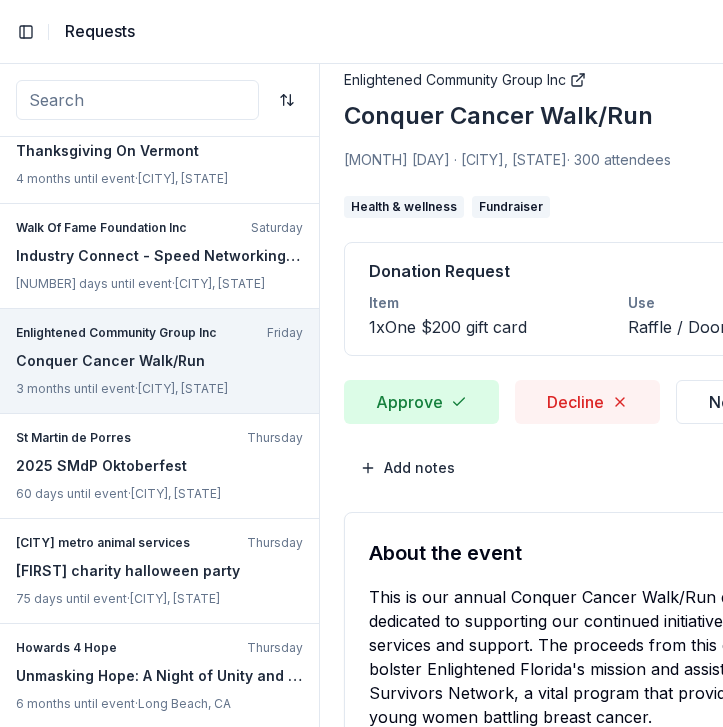 scroll, scrollTop: 20, scrollLeft: 0, axis: vertical 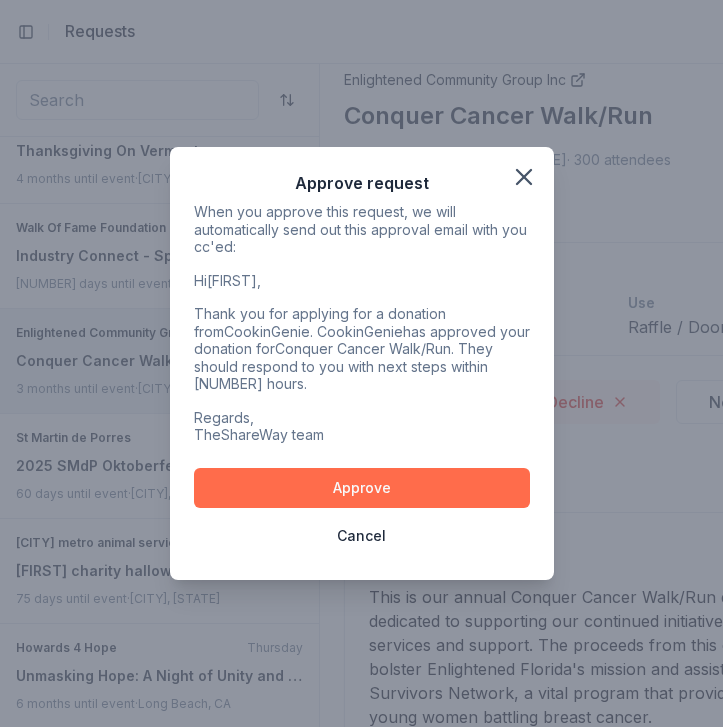click on "Approve" at bounding box center (362, 488) 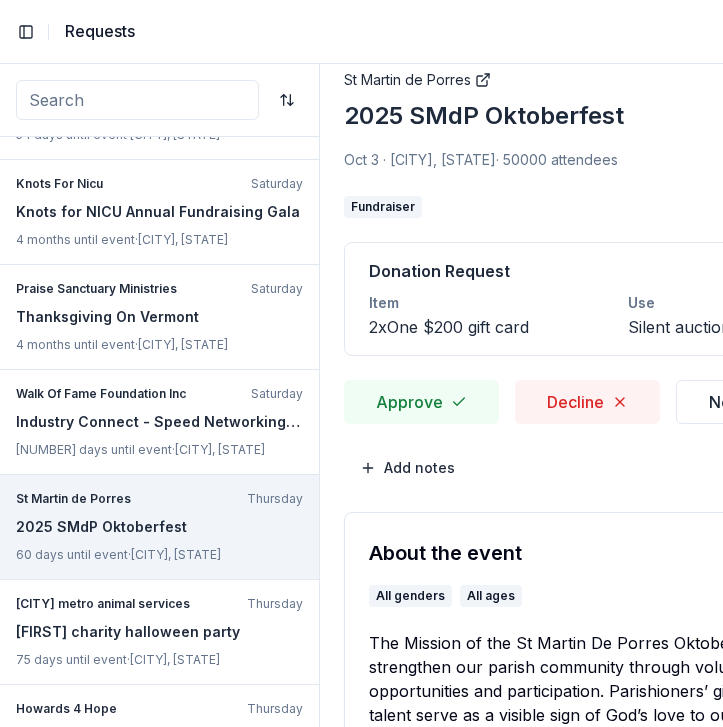 scroll, scrollTop: 393, scrollLeft: 0, axis: vertical 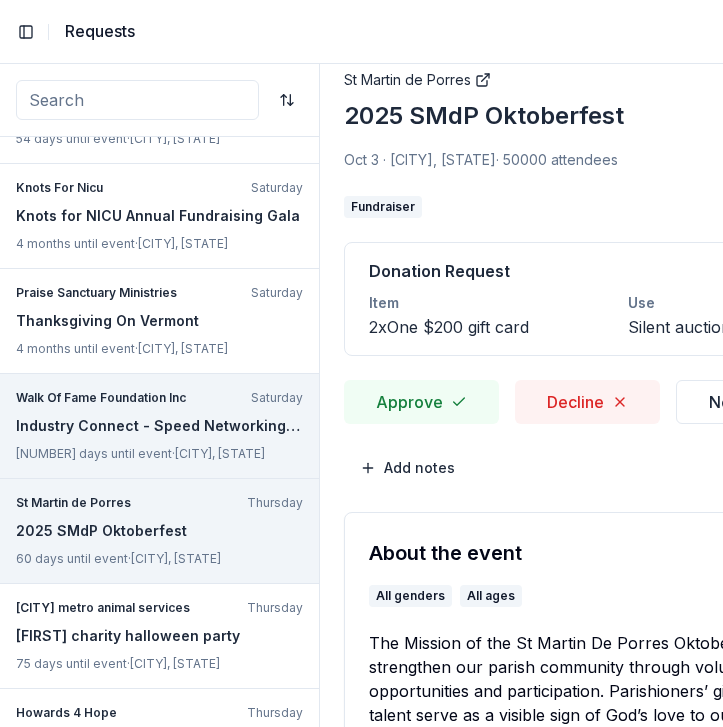click on "Industry Connect - Speed Networking Event" at bounding box center (159, 426) 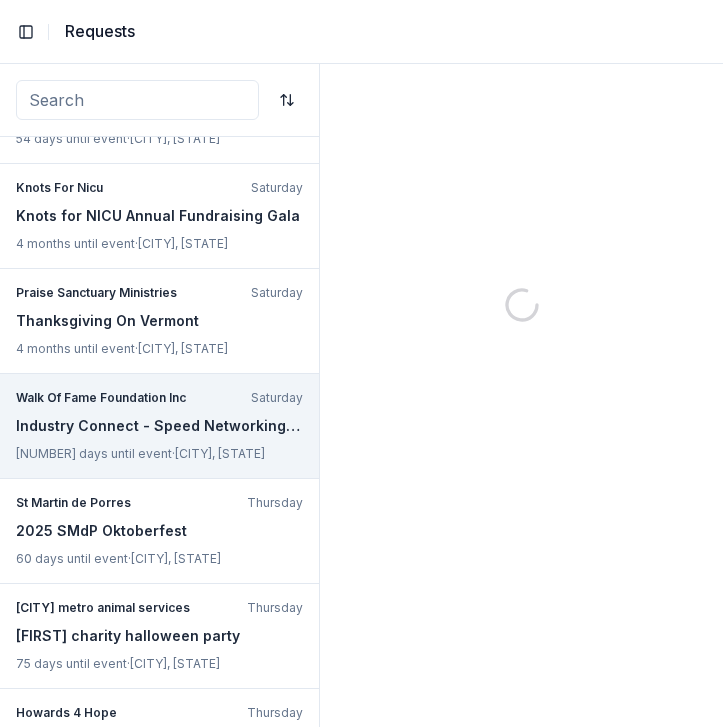 scroll, scrollTop: 0, scrollLeft: 0, axis: both 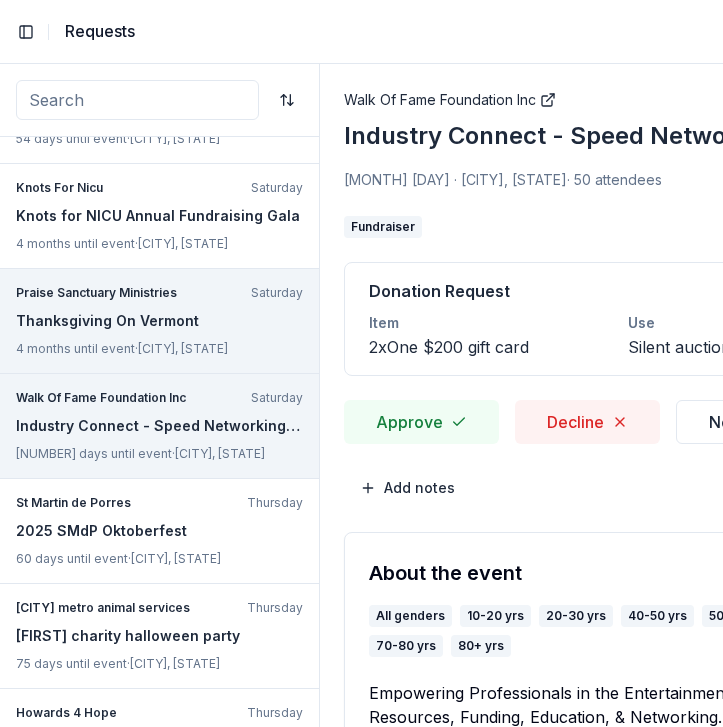 click on "Praise Sanctuary Ministries Saturday Thanksgiving On Vermont 4 months until event · [CITY], [STATE]" at bounding box center (159, 321) 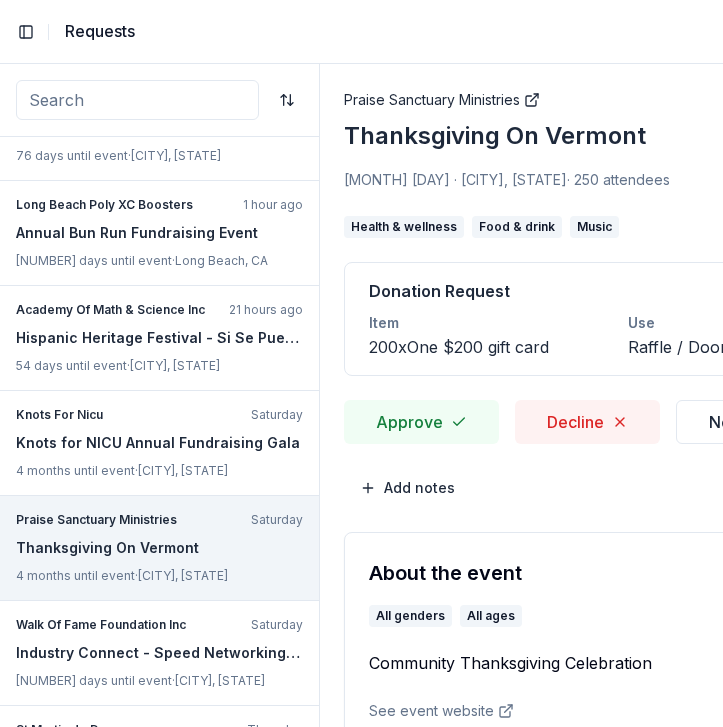 scroll, scrollTop: 158, scrollLeft: 0, axis: vertical 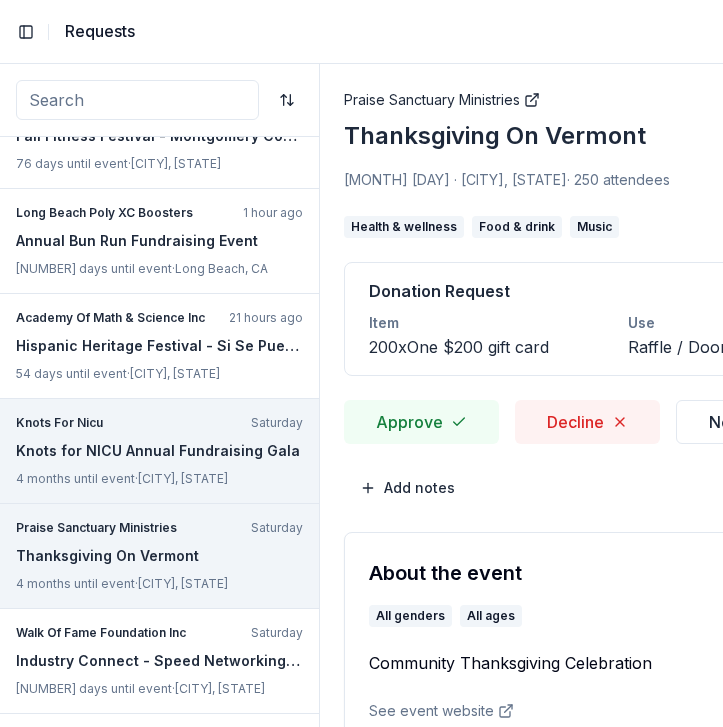 click on "Knots for NICU Annual Fundraising Gala" at bounding box center [159, 451] 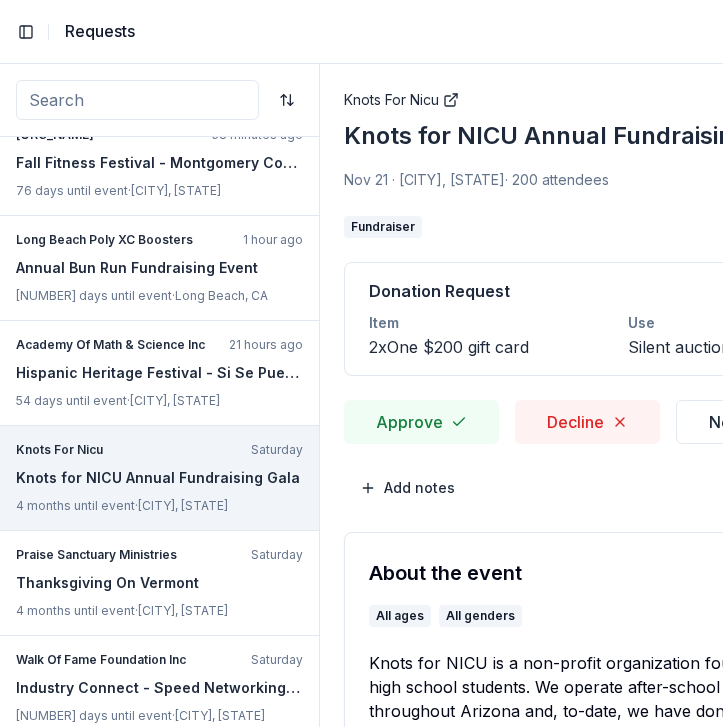 scroll, scrollTop: 127, scrollLeft: 0, axis: vertical 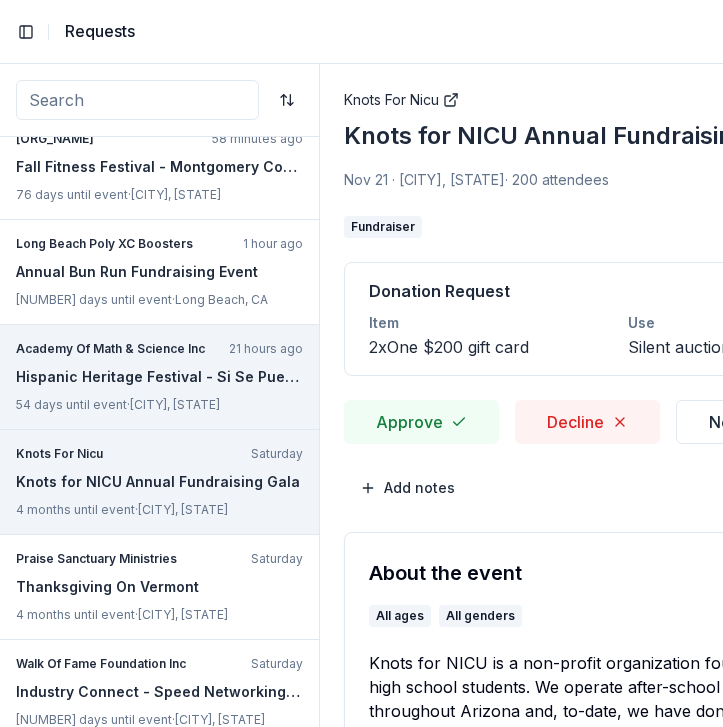 click on "Hispanic Heritage Festival - Si Se Puede!" at bounding box center [159, 377] 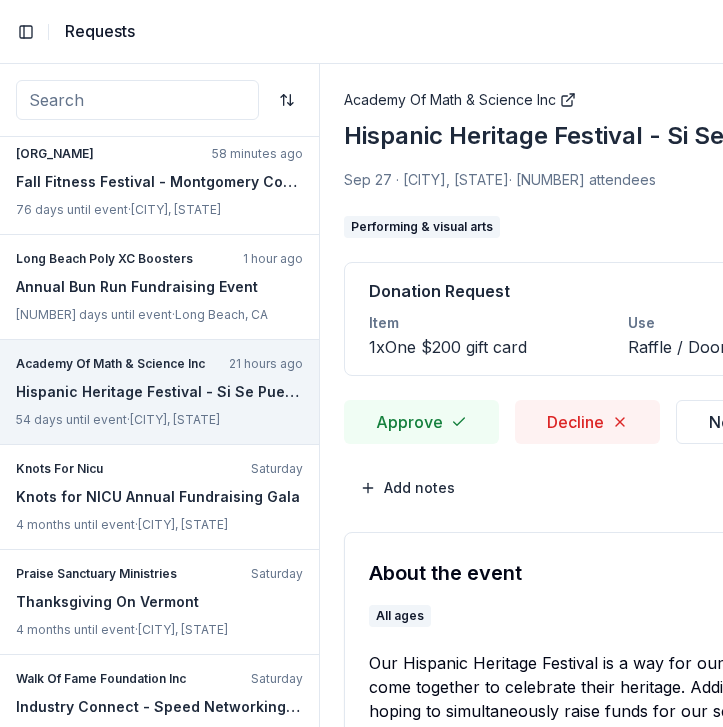scroll, scrollTop: 111, scrollLeft: 0, axis: vertical 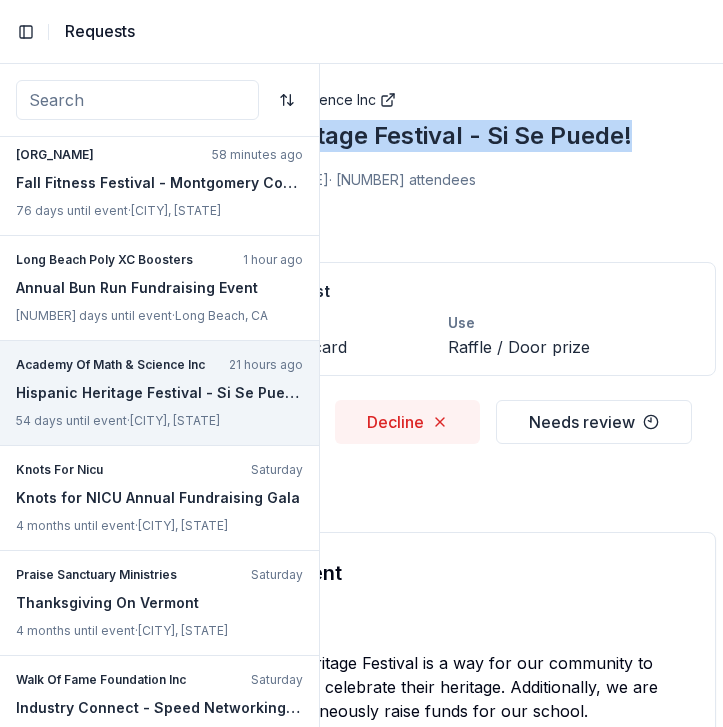 drag, startPoint x: 339, startPoint y: 131, endPoint x: 673, endPoint y: 157, distance: 335.01044 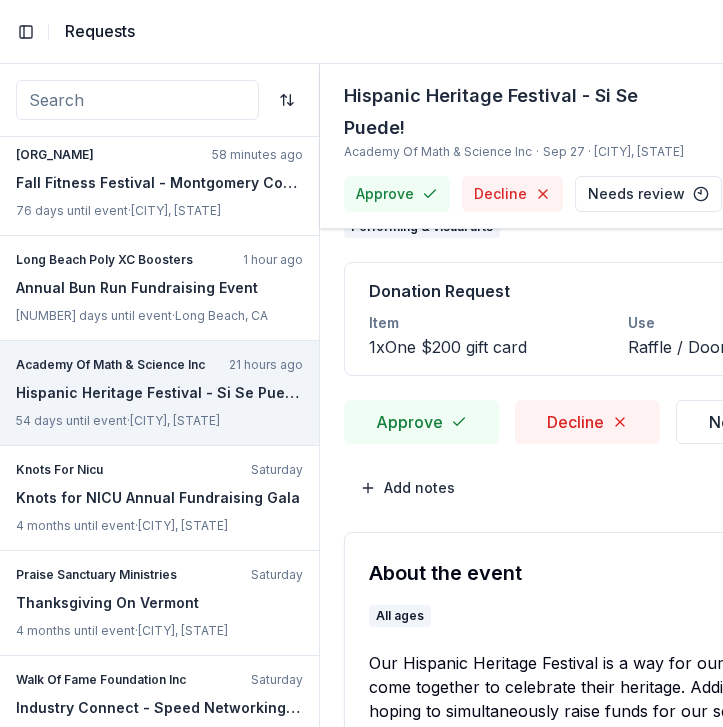 scroll, scrollTop: 0, scrollLeft: 0, axis: both 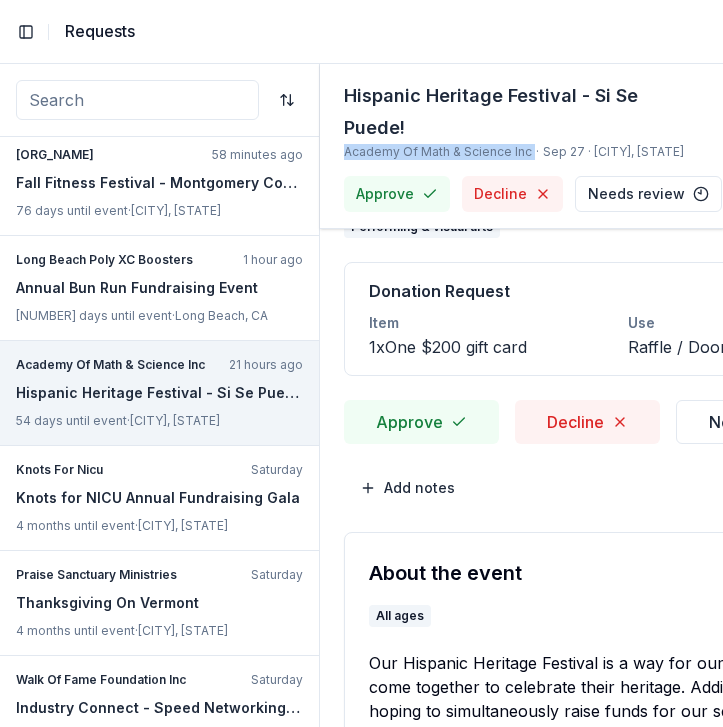 drag, startPoint x: 337, startPoint y: 119, endPoint x: 529, endPoint y: 120, distance: 192.00261 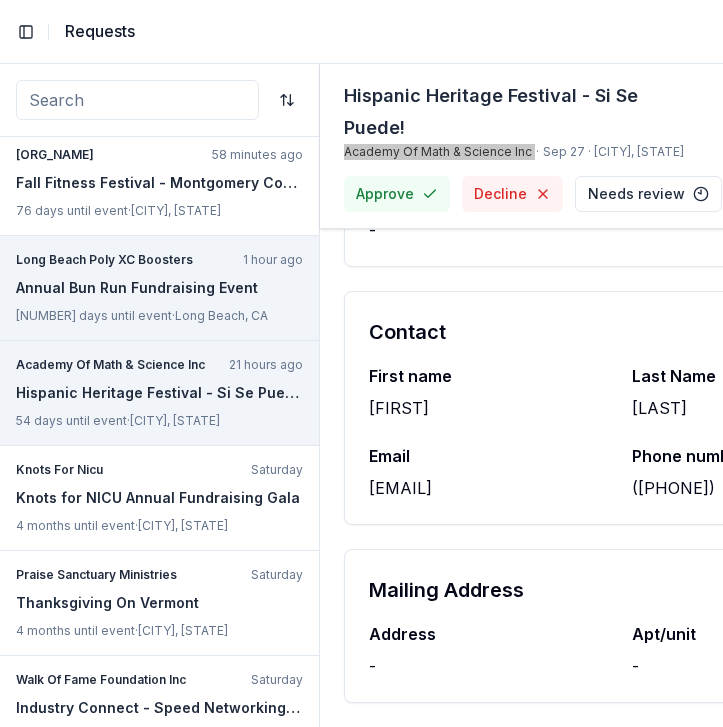 scroll, scrollTop: 1695, scrollLeft: 0, axis: vertical 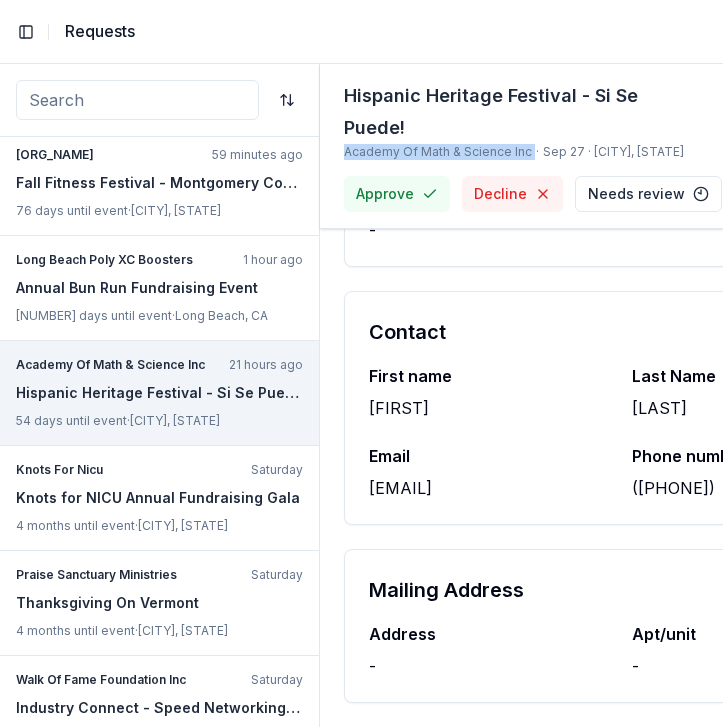 drag, startPoint x: 591, startPoint y: 481, endPoint x: 356, endPoint y: 489, distance: 235.13612 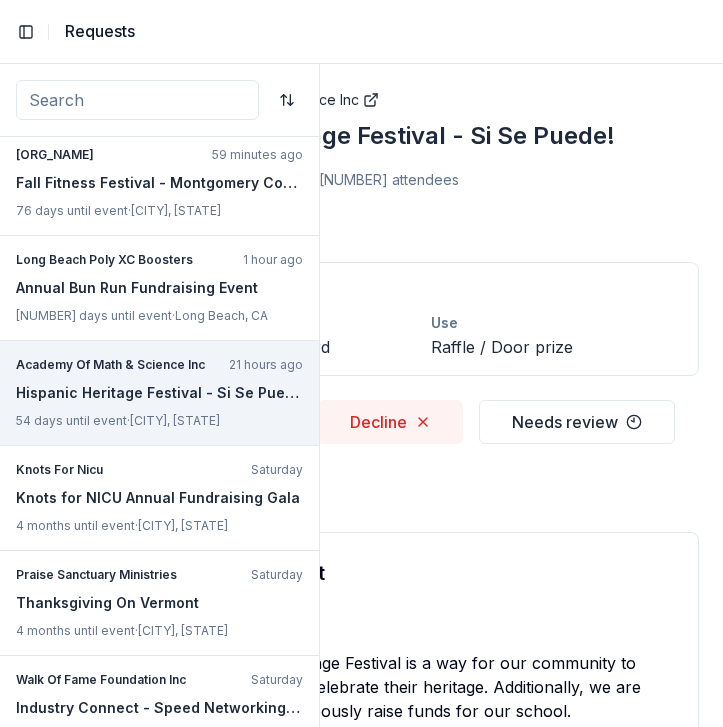 scroll, scrollTop: 0, scrollLeft: 197, axis: horizontal 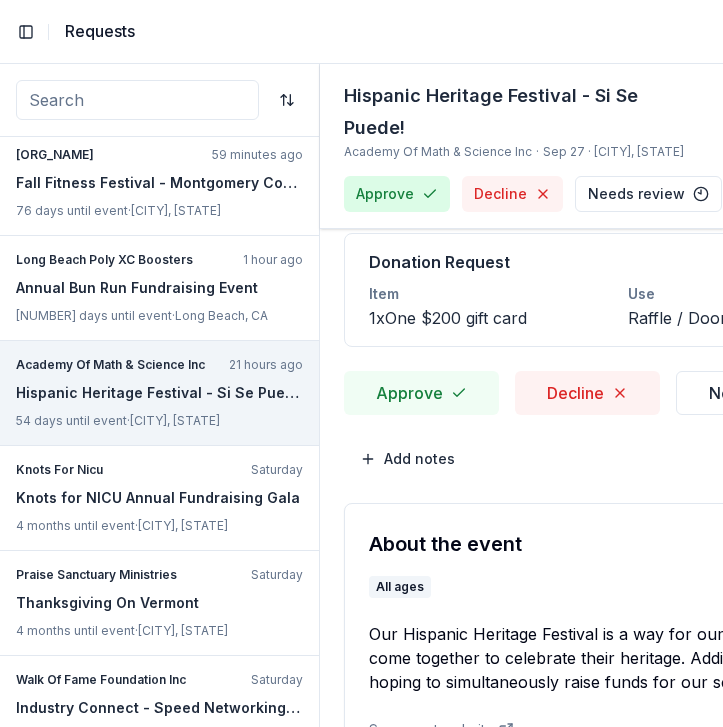 click on "Approve" at bounding box center (397, 194) 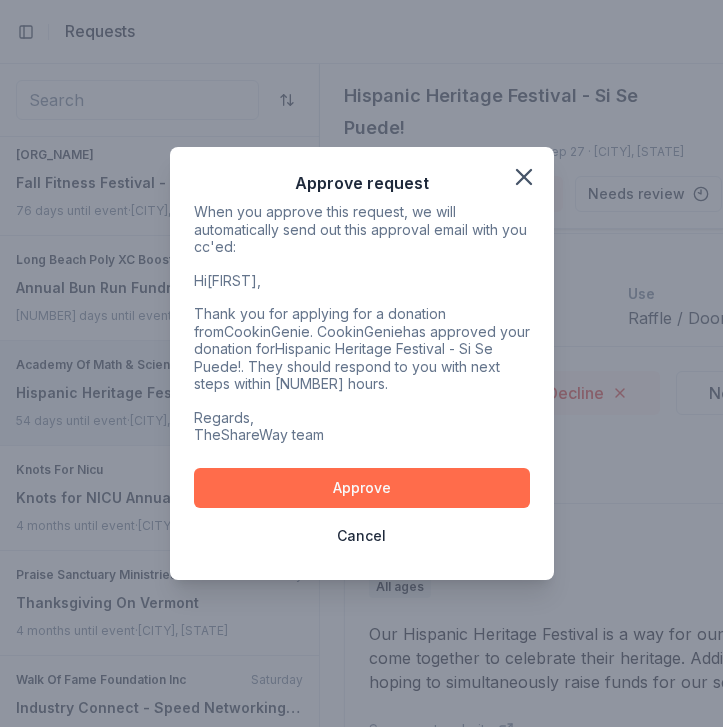 click on "Approve" at bounding box center (362, 488) 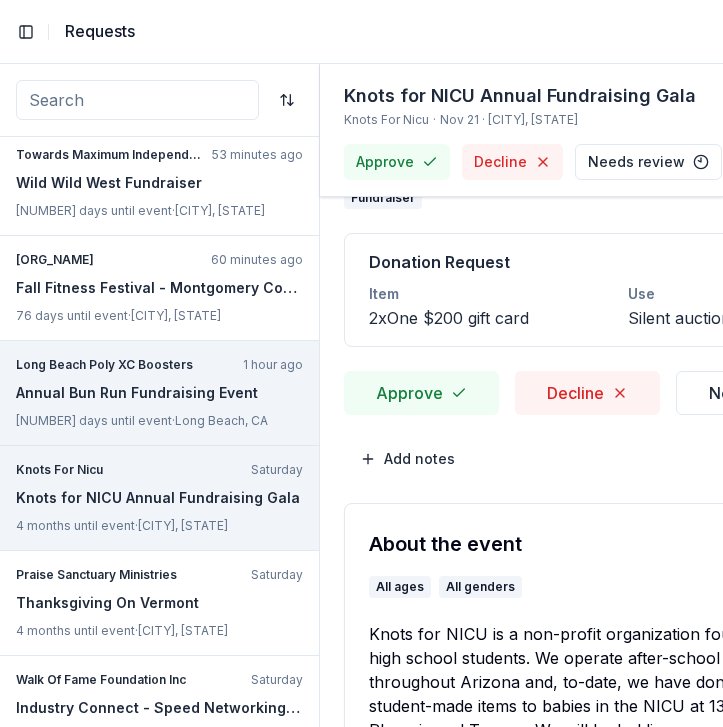 click on "Long Beach Poly XC Boosters 1 hour ago Annual Bun Run Fundraising Event 19 days until event · [CITY], [STATE]" at bounding box center (159, 393) 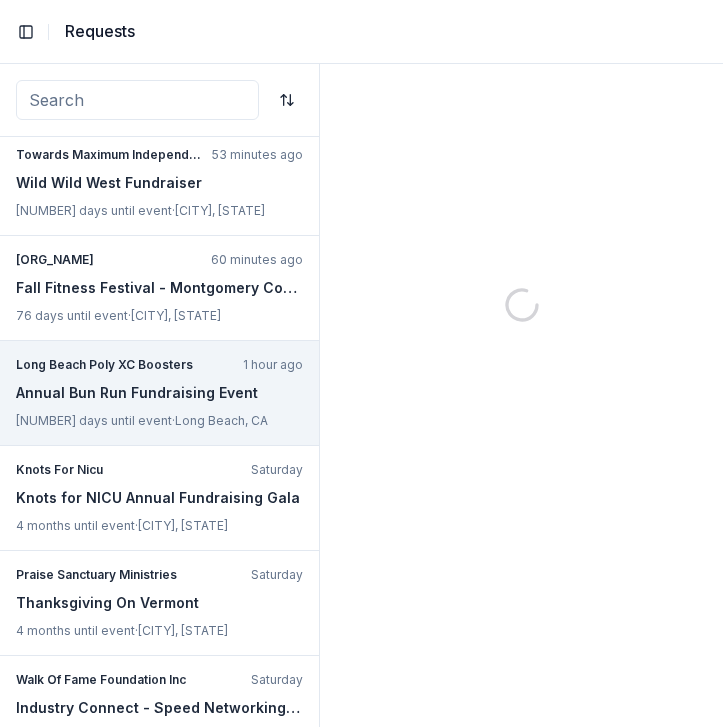 scroll, scrollTop: 0, scrollLeft: 0, axis: both 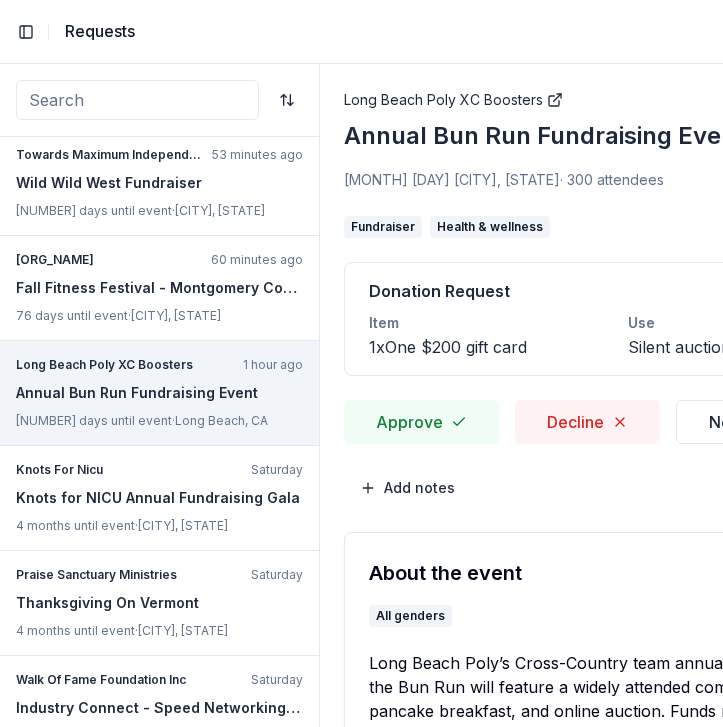 click on "Long Beach Poly XC Boosters Annual Bun Run Fundraising Event Aug 23 · [CITY], [STATE] 300 attendees Fundraiser Health & wellness Donation Request Item 1 x One $200 gift card Use Silent auction Approve Decline Needs review Add notes About the event All genders Long Beach Poly’s Cross-Country team annual fundraising event, the Bun Run will feature a widely attended community run, pancake breakfast, and online auction. Funds raised will be used for
expenses not covered by the school district, such as invitational entry fees and travel expenses, training camps, assistant coach stipends, uniforms, gear, and athletic scholarships. See event website Why us? Why we're interested in a donation A donation from CookinGenie would be used for the auction portion of our annual fundraiser. The Long Beach Poly Cross Country teams and their families are committed to health and wellness and CookinGenie's healthy and delicious home cooked meals would be a popular item. How would we promote your brand Mission -" at bounding box center (620, 1295) 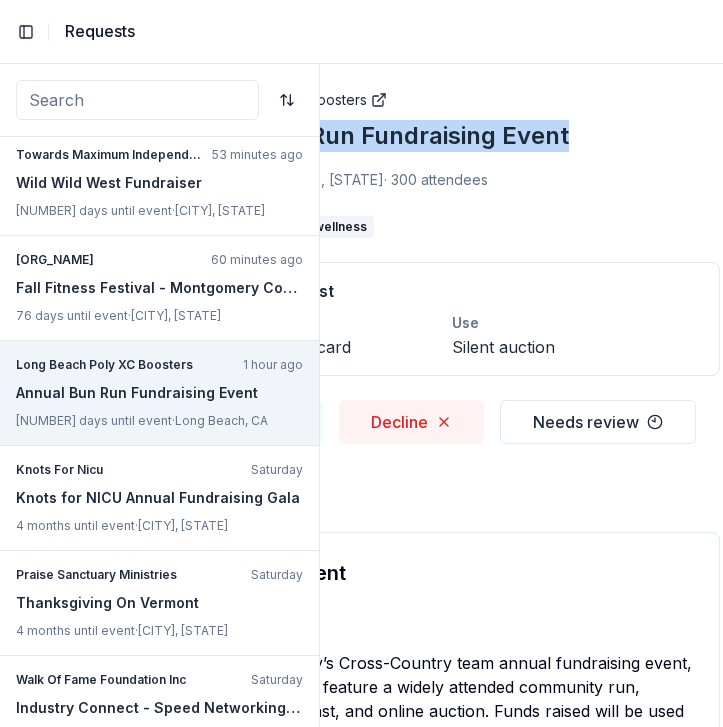 scroll, scrollTop: 0, scrollLeft: 191, axis: horizontal 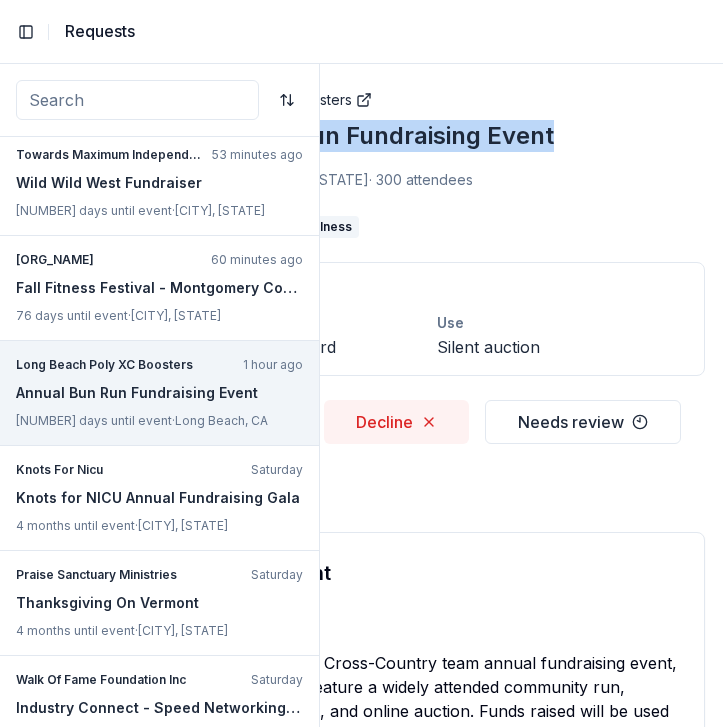 drag, startPoint x: 340, startPoint y: 138, endPoint x: 623, endPoint y: 151, distance: 283.29843 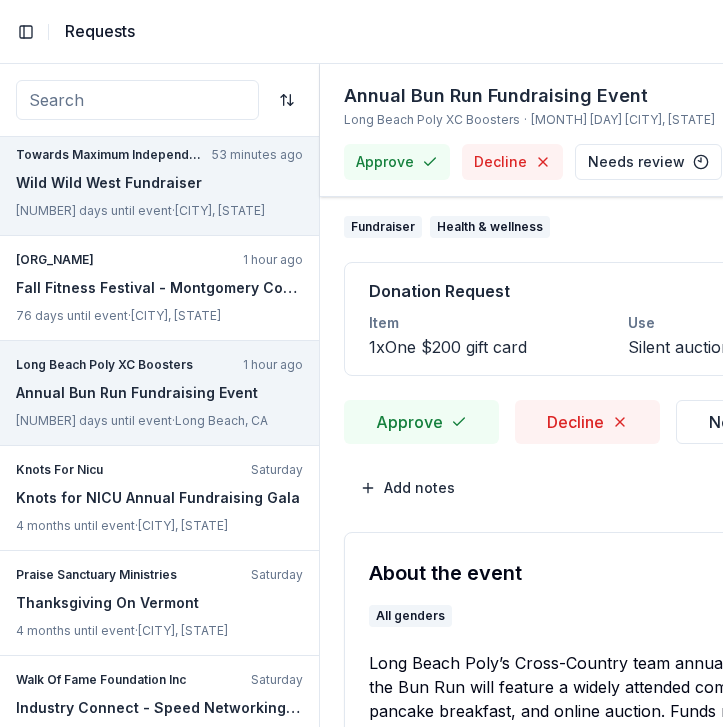 scroll, scrollTop: 0, scrollLeft: 0, axis: both 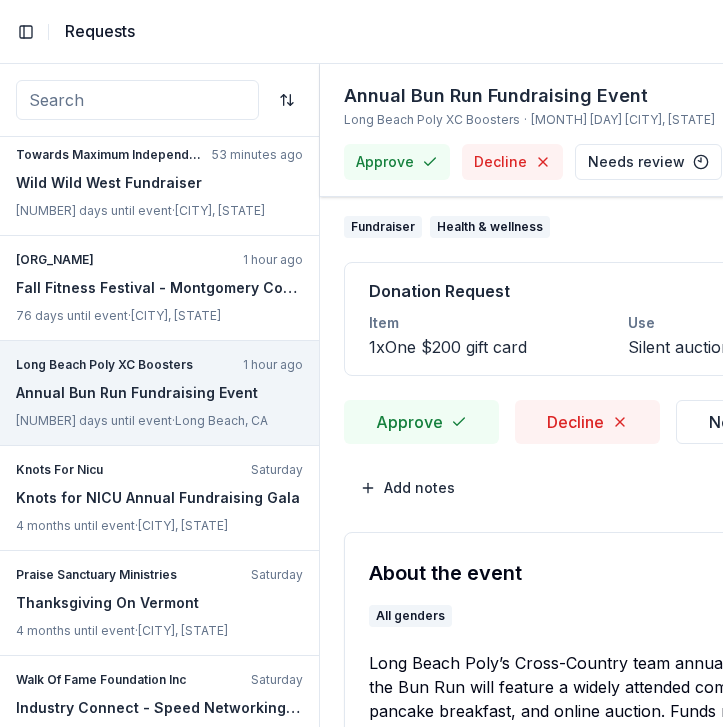 drag, startPoint x: 344, startPoint y: 123, endPoint x: 405, endPoint y: 123, distance: 61 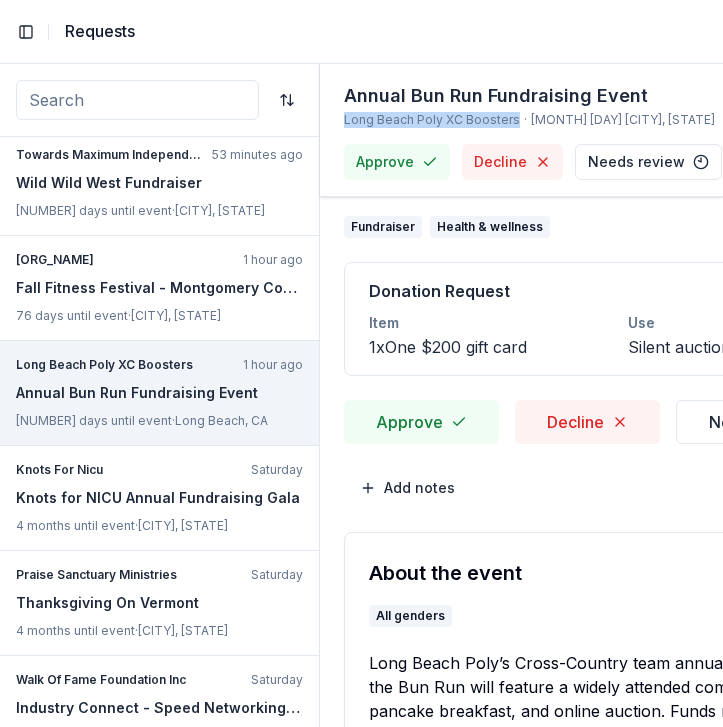 drag, startPoint x: 330, startPoint y: 126, endPoint x: 511, endPoint y: 116, distance: 181.27603 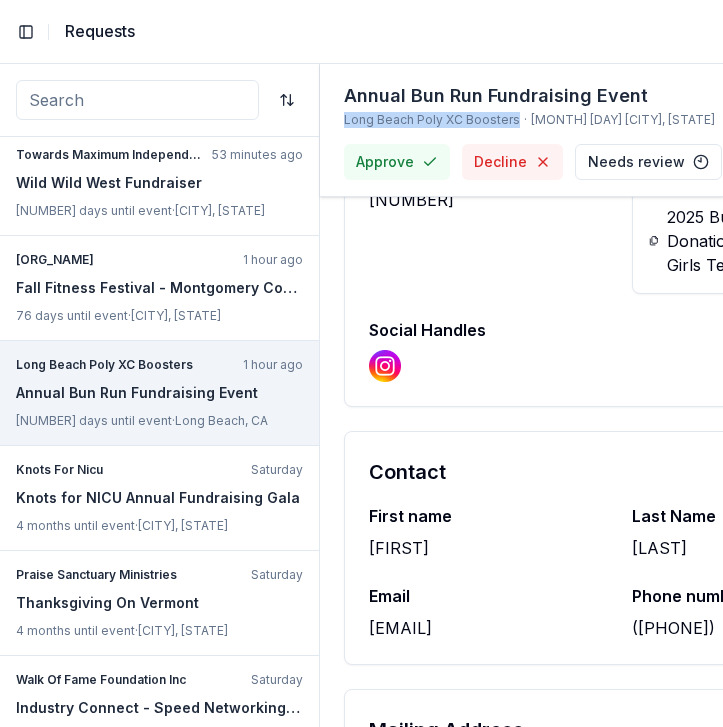 scroll, scrollTop: 1662, scrollLeft: 0, axis: vertical 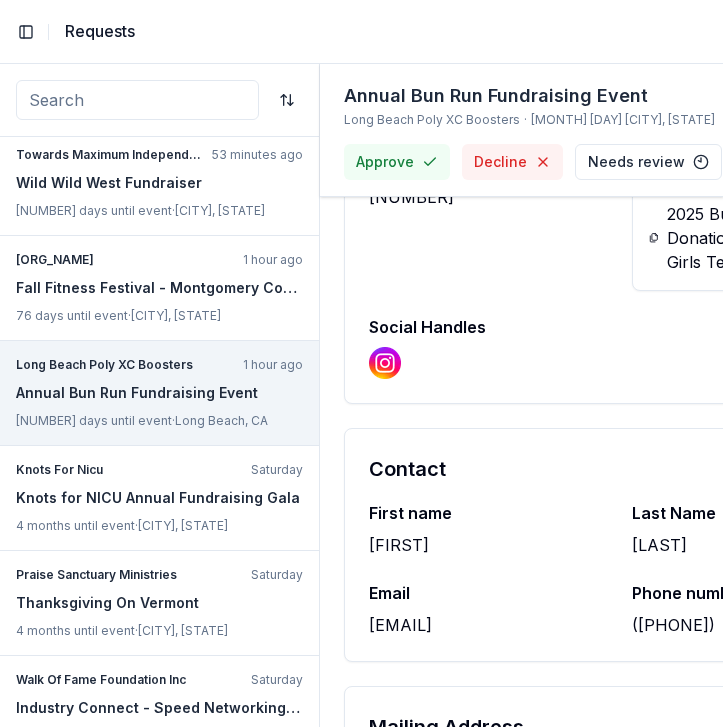 click on "[EMAIL]" at bounding box center (488, 625) 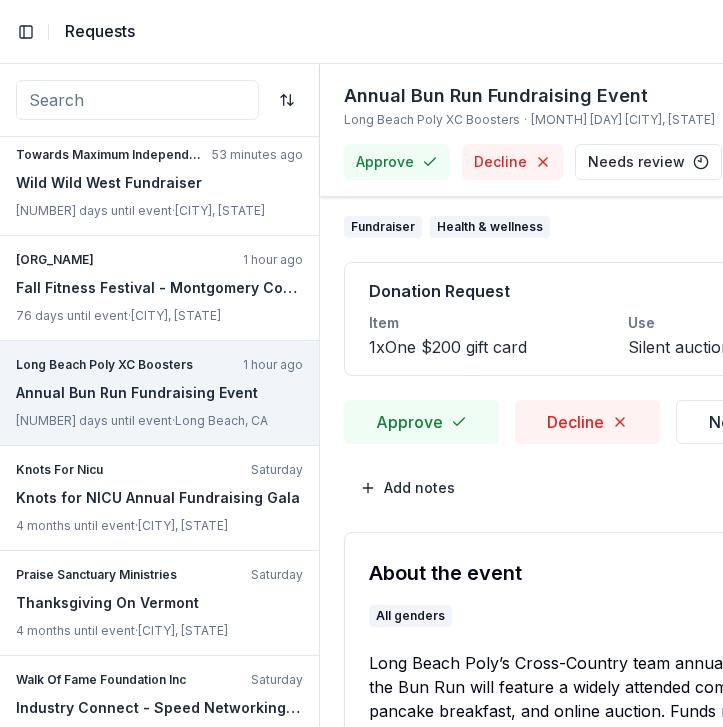 scroll, scrollTop: 0, scrollLeft: 0, axis: both 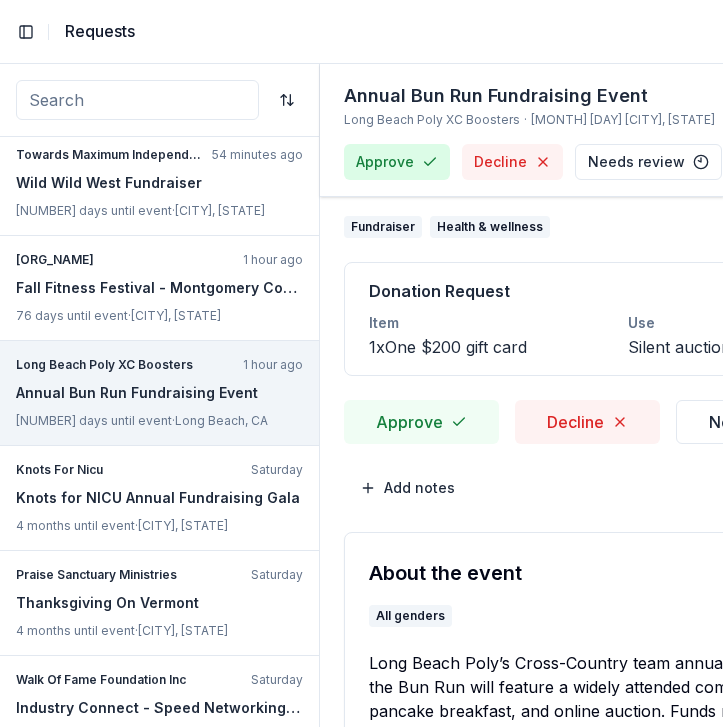 click on "Approve" at bounding box center (397, 162) 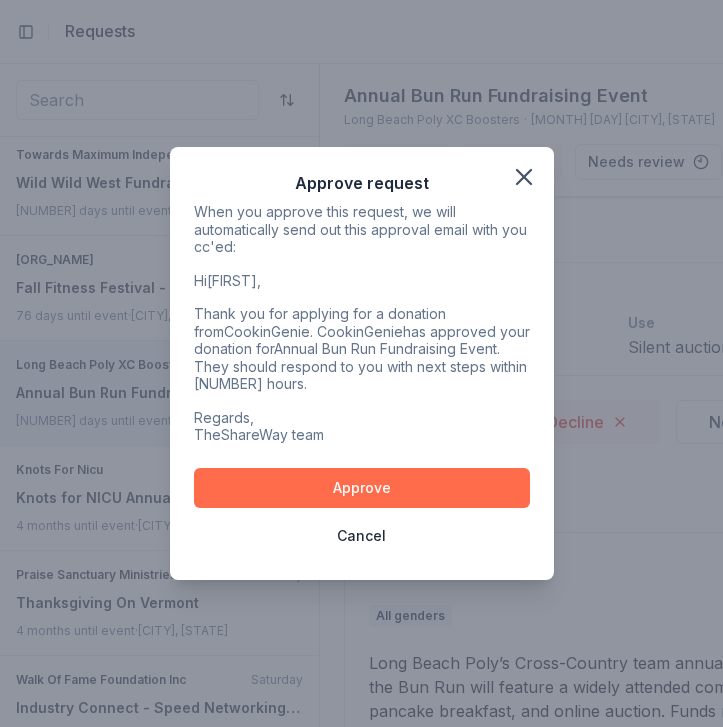 click on "Approve" at bounding box center [362, 488] 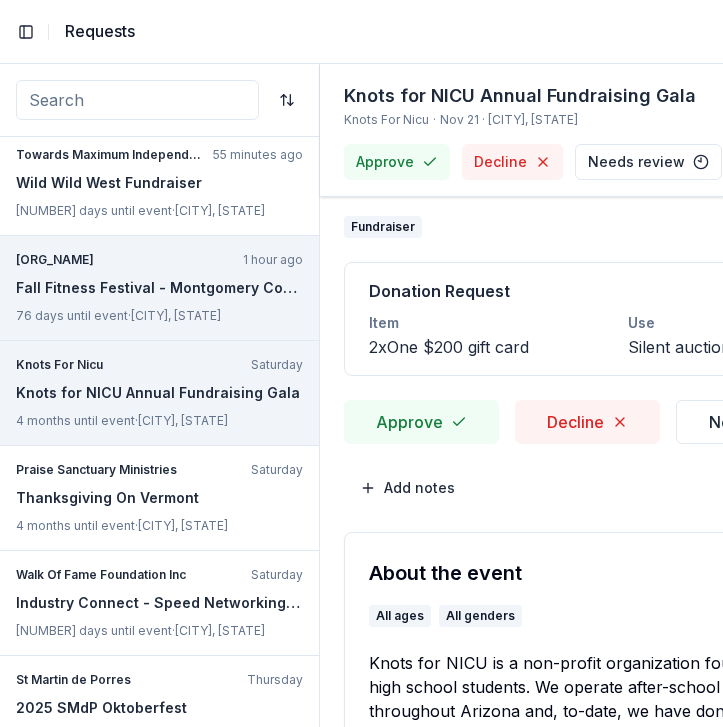 click on "Spirit Club Foundation 1 hour ago Fall Fitness Festival - [CITY] 76 days until event · [CITY], [STATE]" at bounding box center [159, 288] 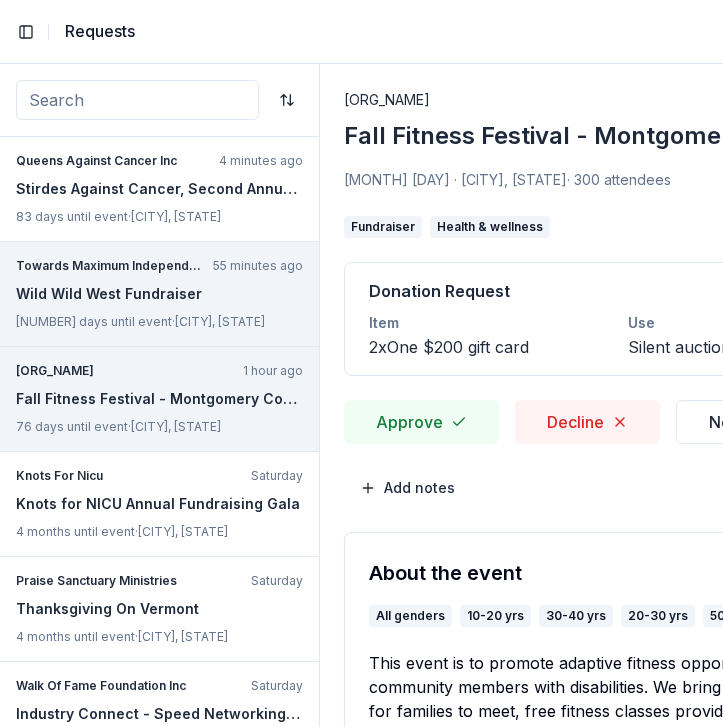 scroll, scrollTop: 0, scrollLeft: 0, axis: both 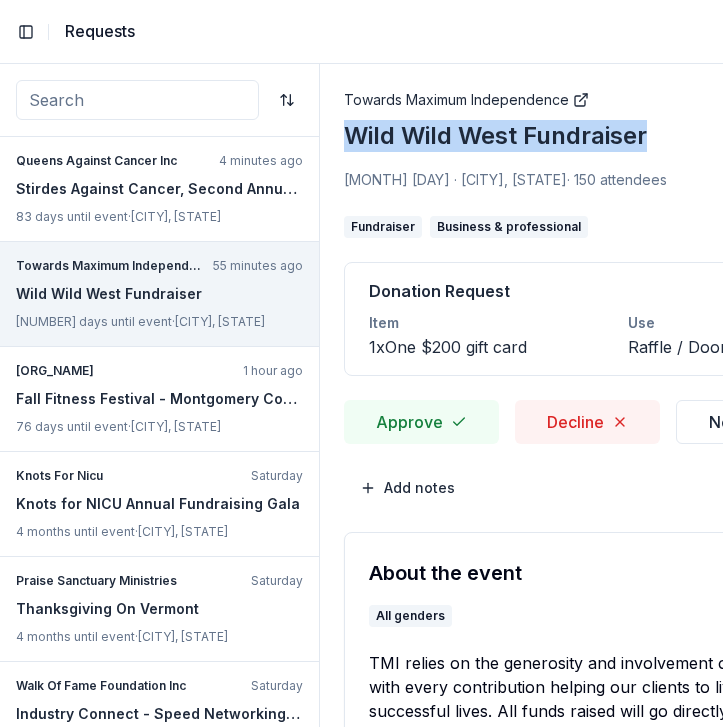 drag, startPoint x: 347, startPoint y: 140, endPoint x: 655, endPoint y: 120, distance: 308.64868 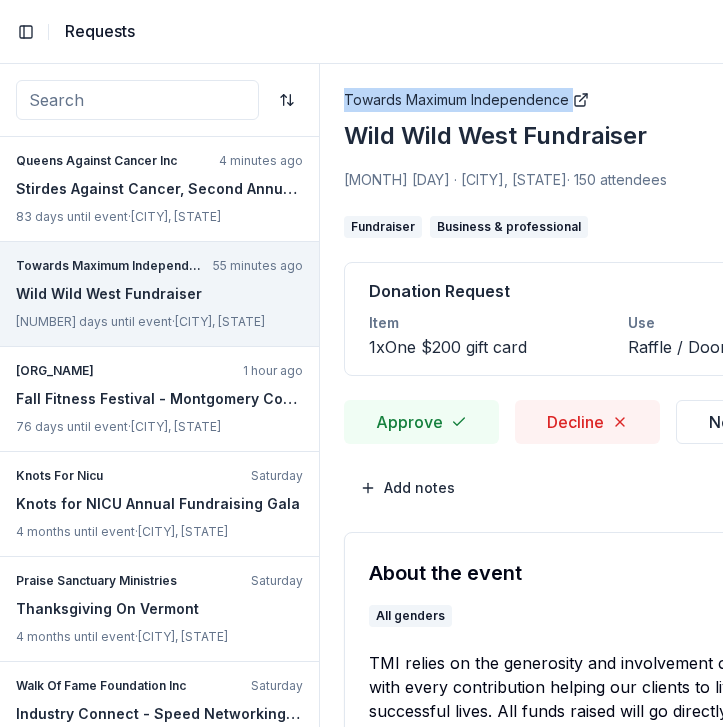 drag, startPoint x: 330, startPoint y: 93, endPoint x: 567, endPoint y: 90, distance: 237.01898 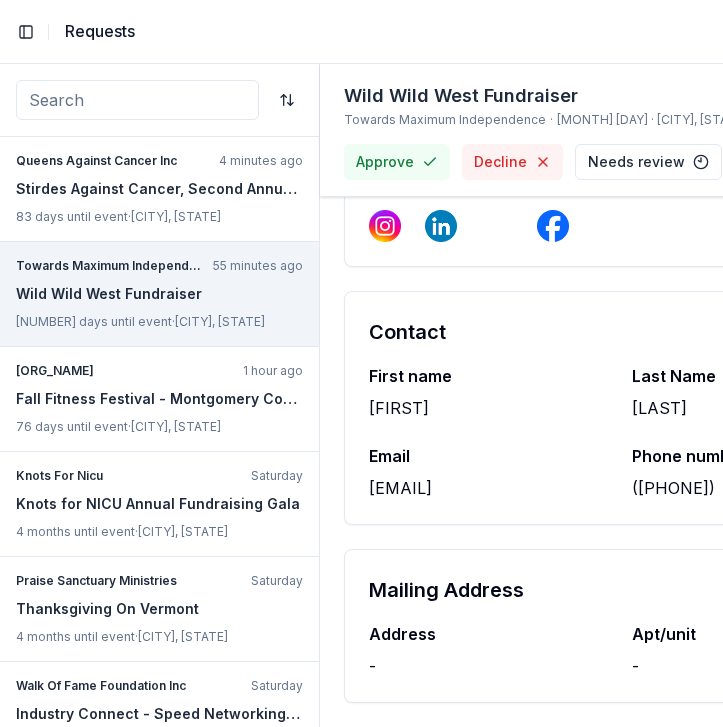 scroll, scrollTop: 1607, scrollLeft: 0, axis: vertical 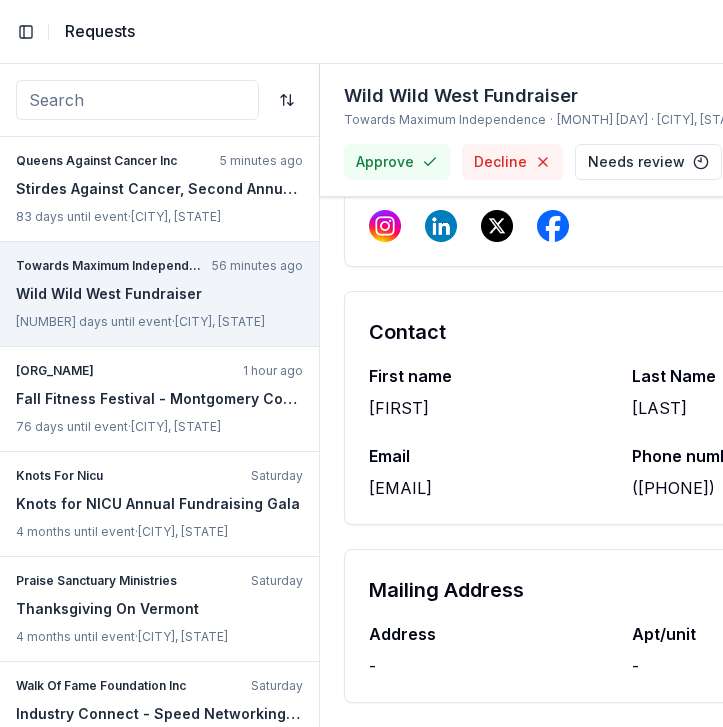 click on "[EMAIL]" at bounding box center [488, 488] 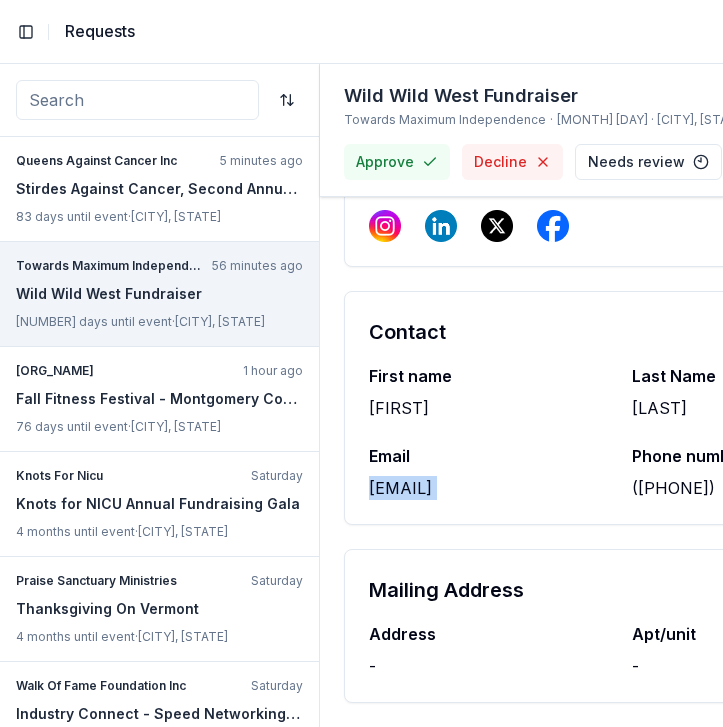 click on "[EMAIL]" at bounding box center [488, 488] 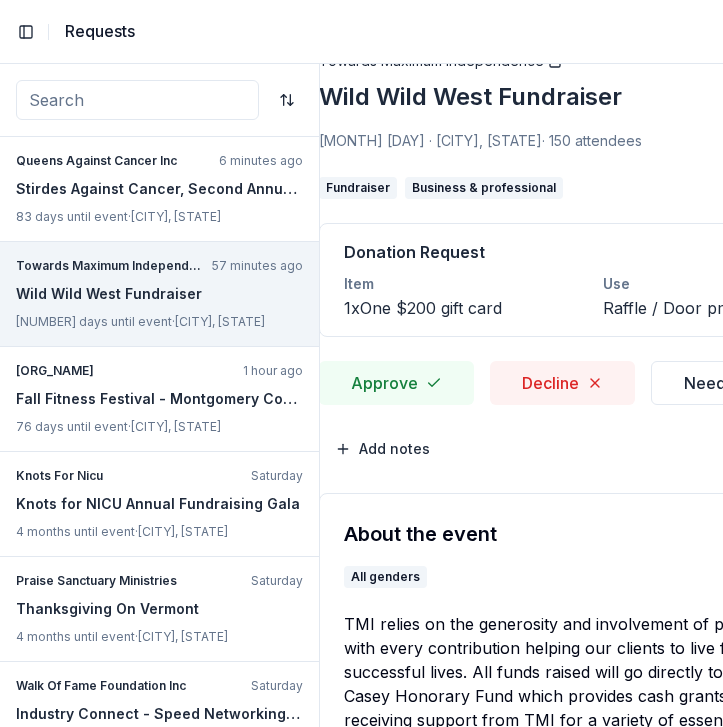 scroll, scrollTop: 39, scrollLeft: 10, axis: both 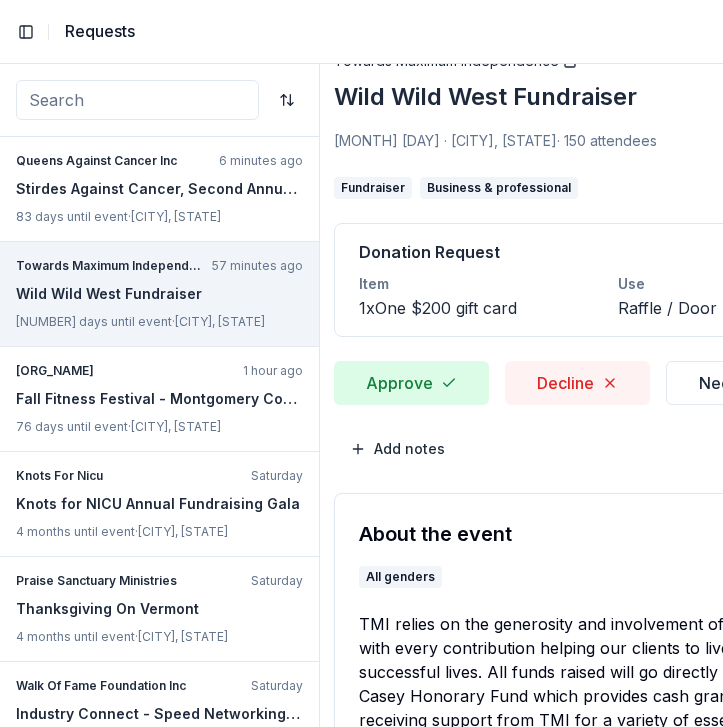 click on "Approve" at bounding box center (411, 383) 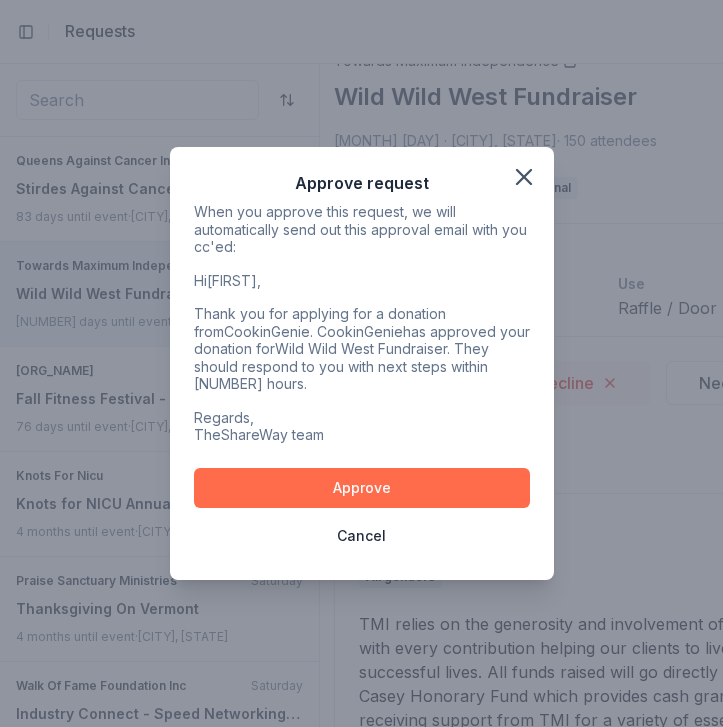 click on "Approve" at bounding box center (362, 488) 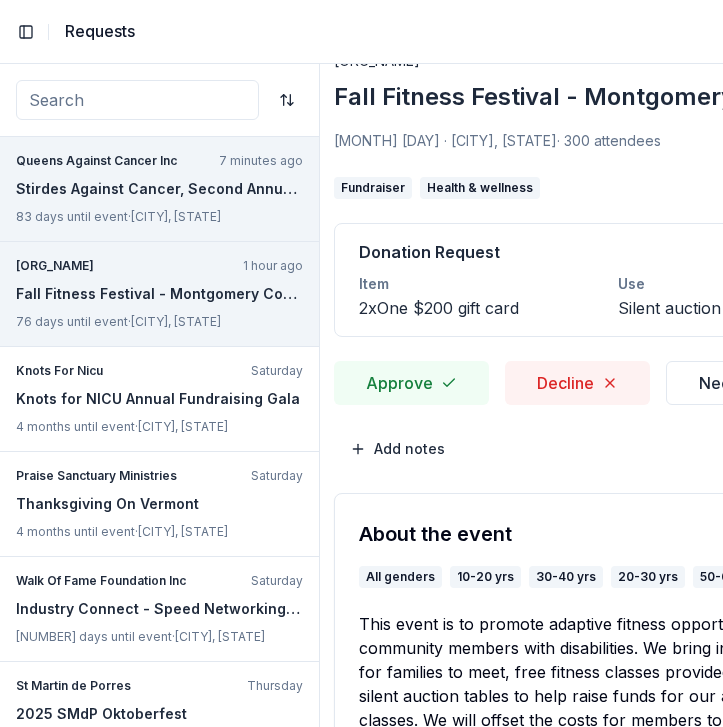 click on "Stirdes Against Cancer, Second Annual Walk" at bounding box center (159, 189) 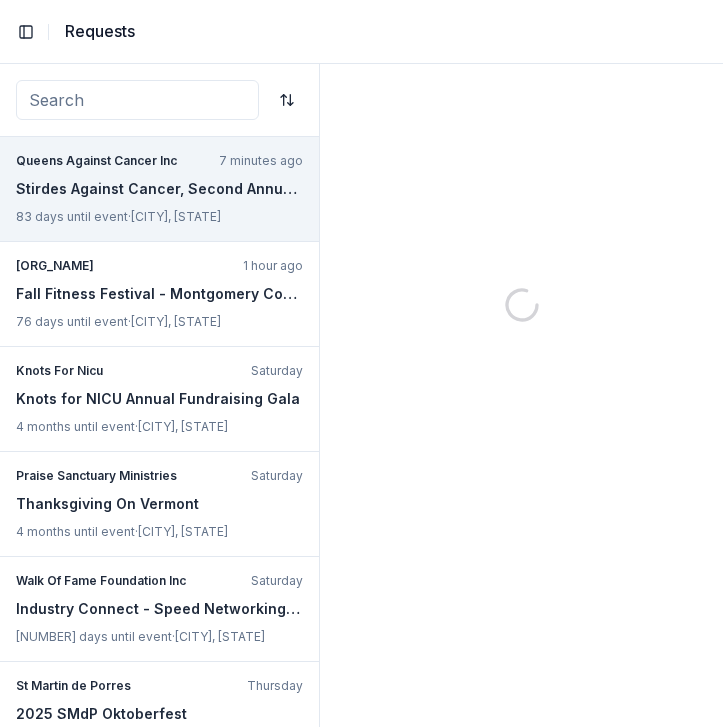 scroll, scrollTop: 0, scrollLeft: 0, axis: both 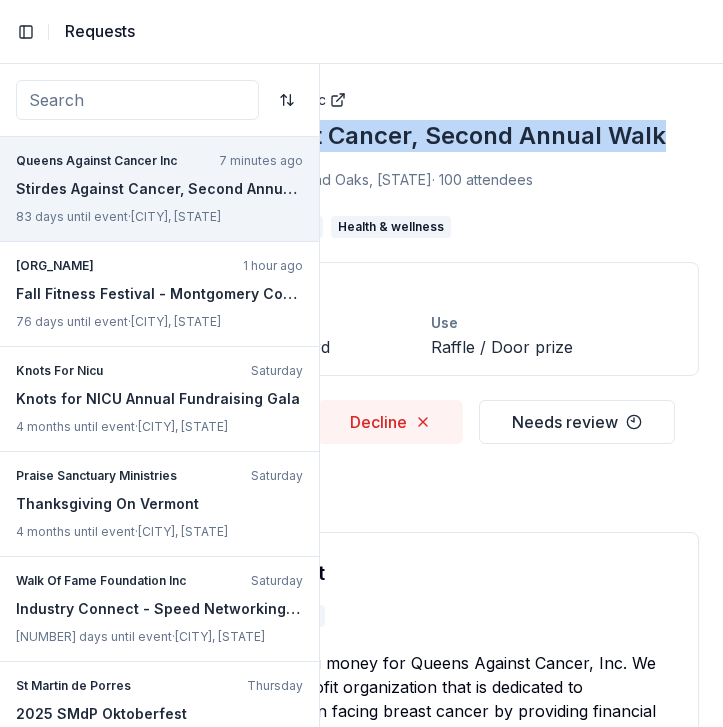 drag, startPoint x: 339, startPoint y: 127, endPoint x: 681, endPoint y: 146, distance: 342.52737 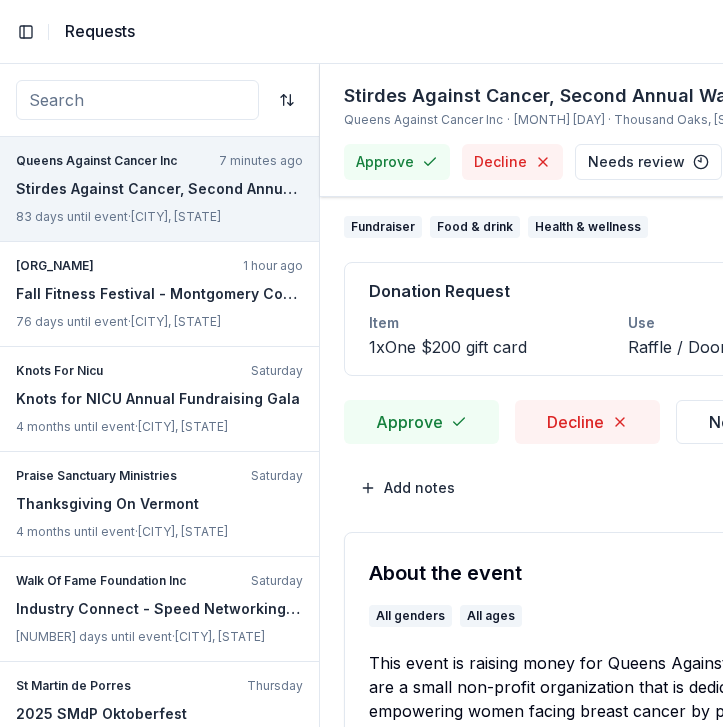 scroll, scrollTop: 0, scrollLeft: 0, axis: both 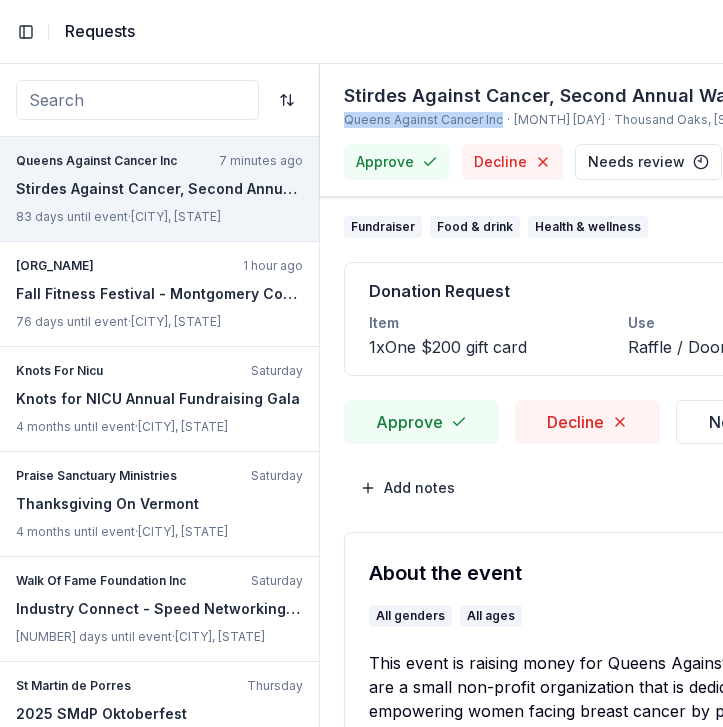 drag, startPoint x: 332, startPoint y: 148, endPoint x: 497, endPoint y: 147, distance: 165.00304 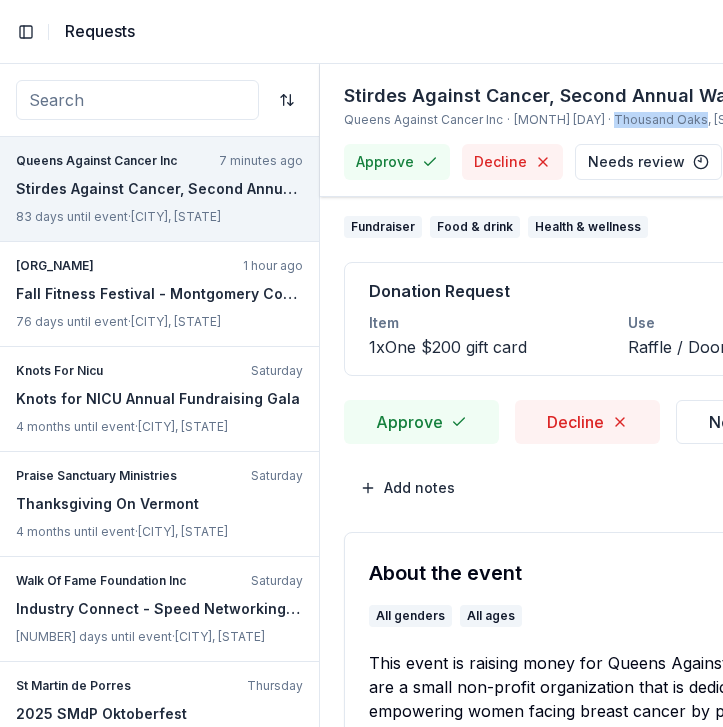 drag, startPoint x: 562, startPoint y: 151, endPoint x: 644, endPoint y: 151, distance: 82 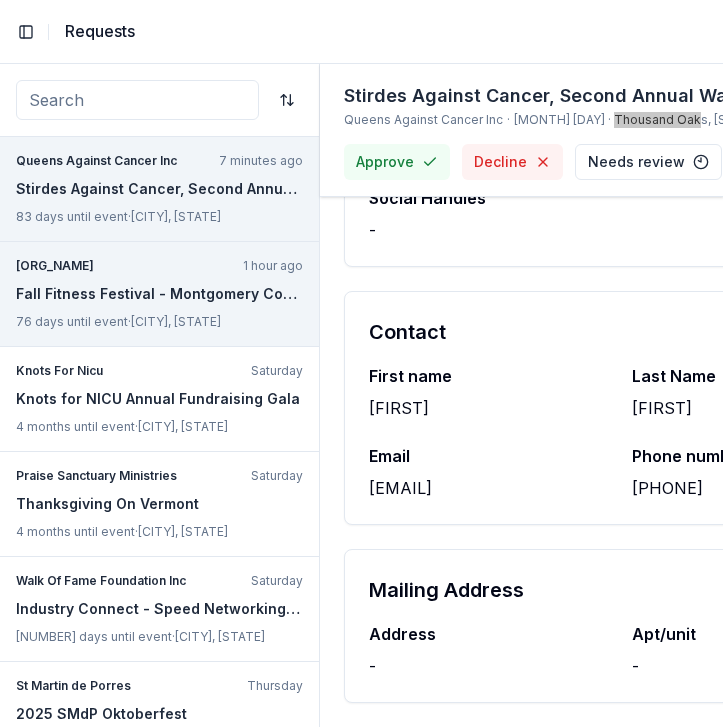 scroll, scrollTop: 1772, scrollLeft: 0, axis: vertical 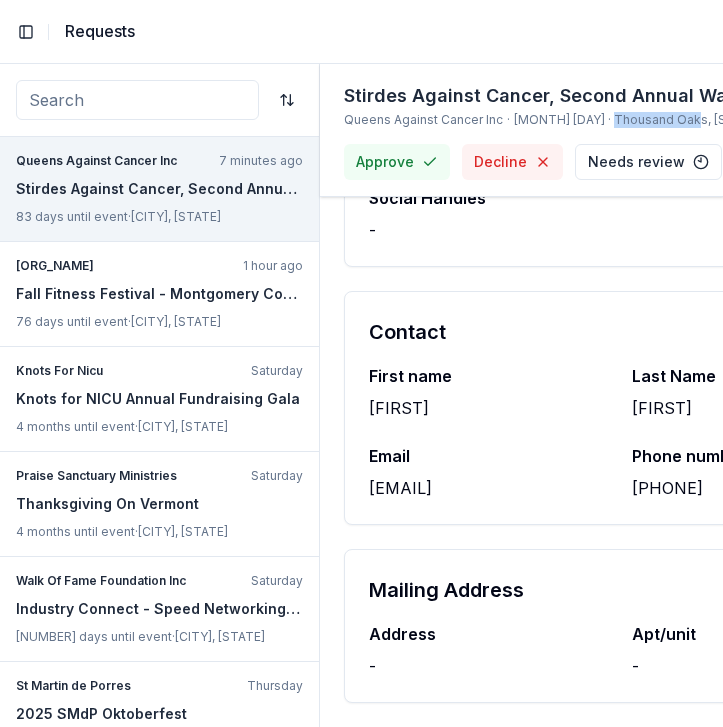 click on "[EMAIL]" at bounding box center [488, 488] 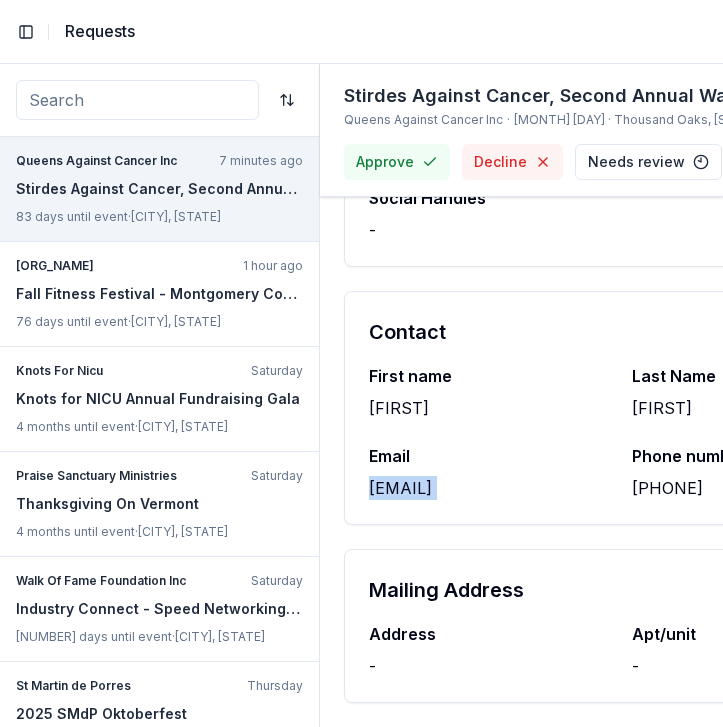 click on "[EMAIL]" at bounding box center [488, 488] 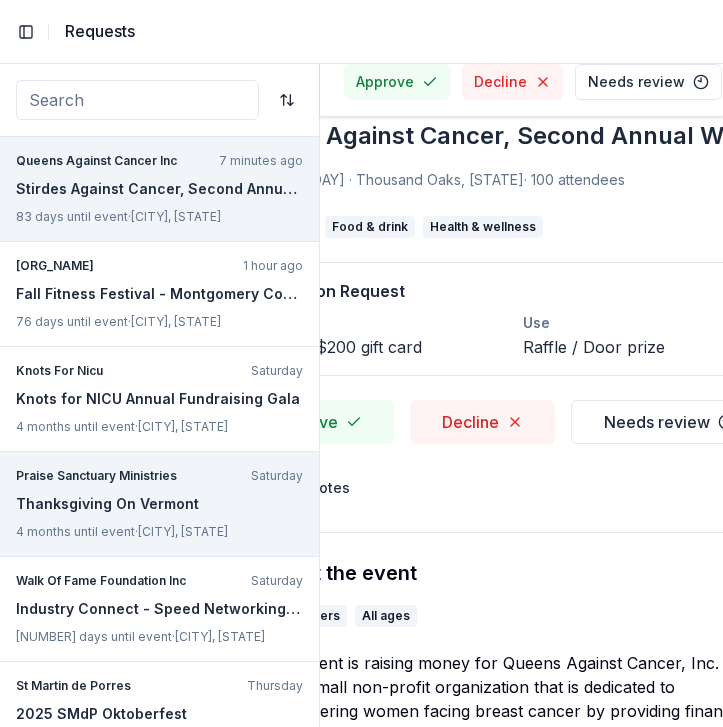 scroll, scrollTop: 1, scrollLeft: 93, axis: both 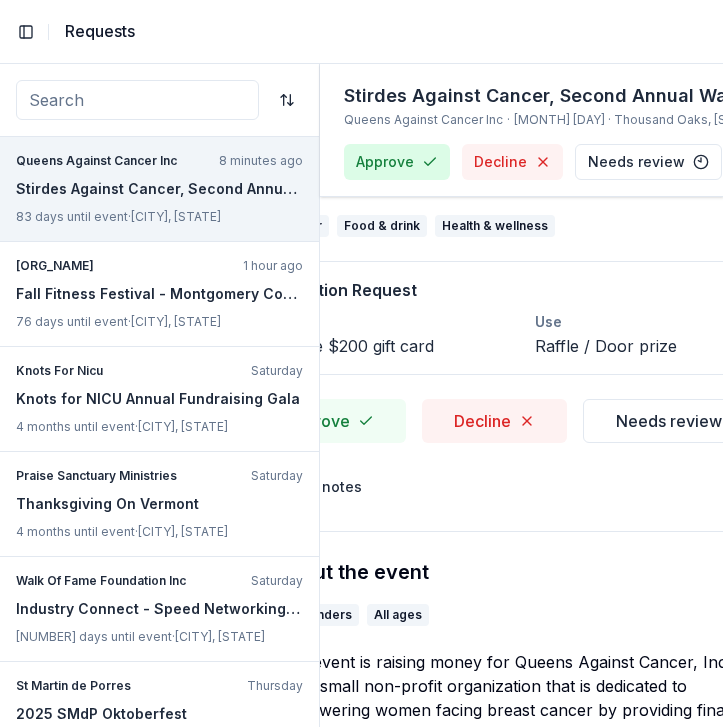 click on "Approve" at bounding box center [397, 162] 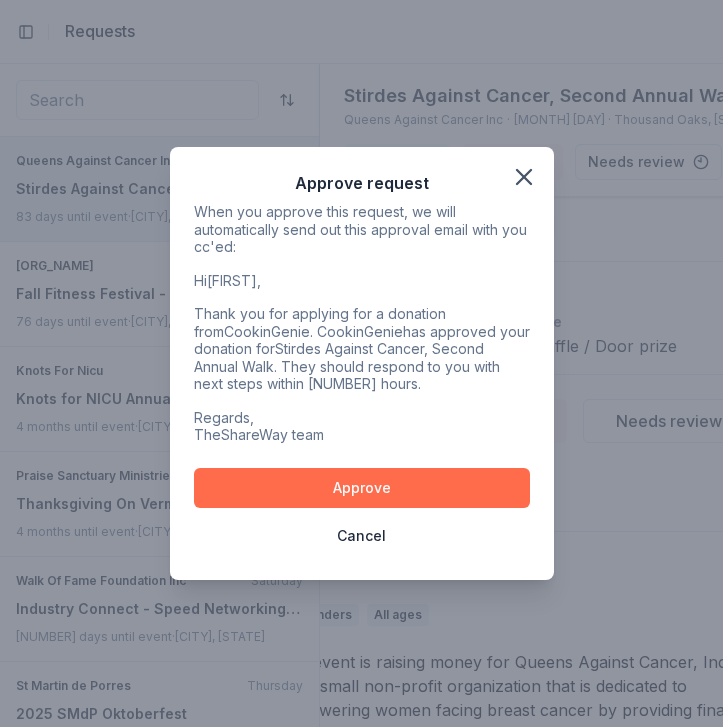 click on "Approve" at bounding box center (362, 488) 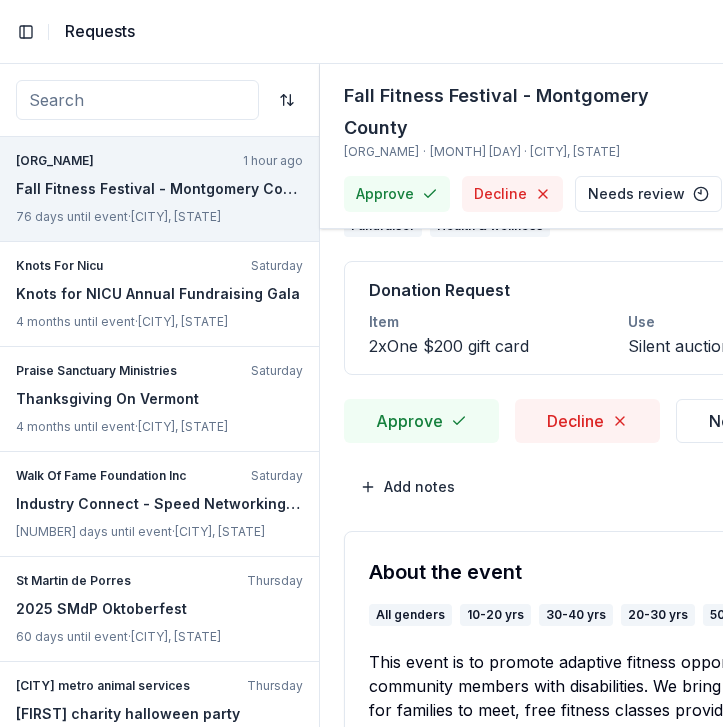 scroll, scrollTop: 1, scrollLeft: -1, axis: both 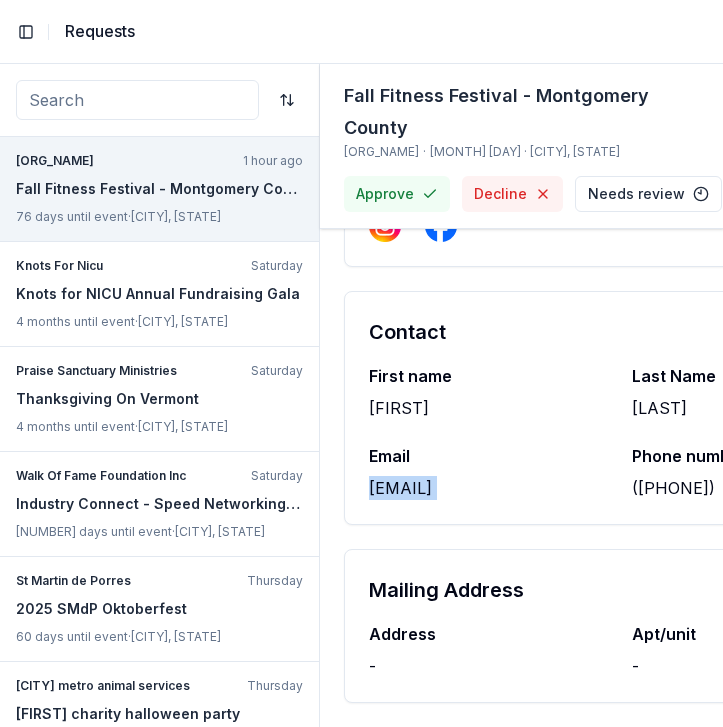 type 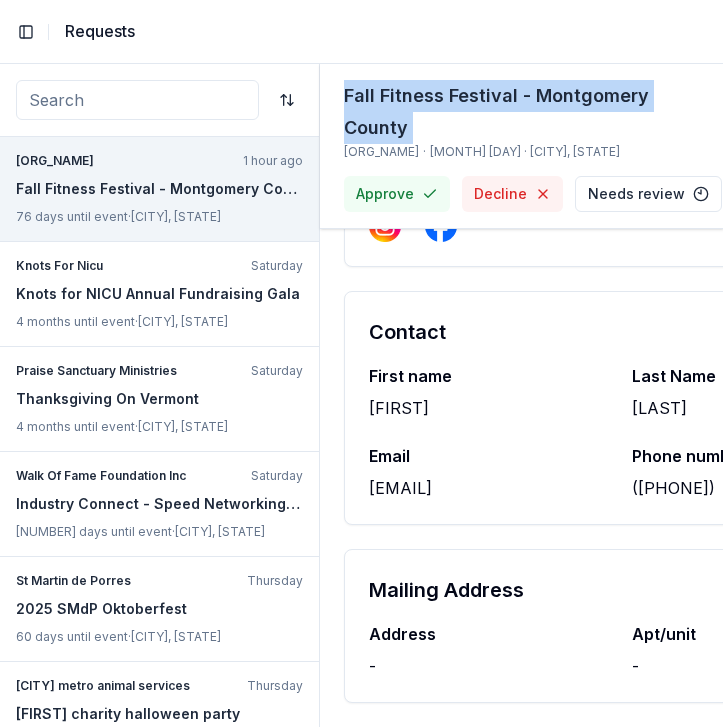 drag, startPoint x: 334, startPoint y: 93, endPoint x: 441, endPoint y: 132, distance: 113.88591 